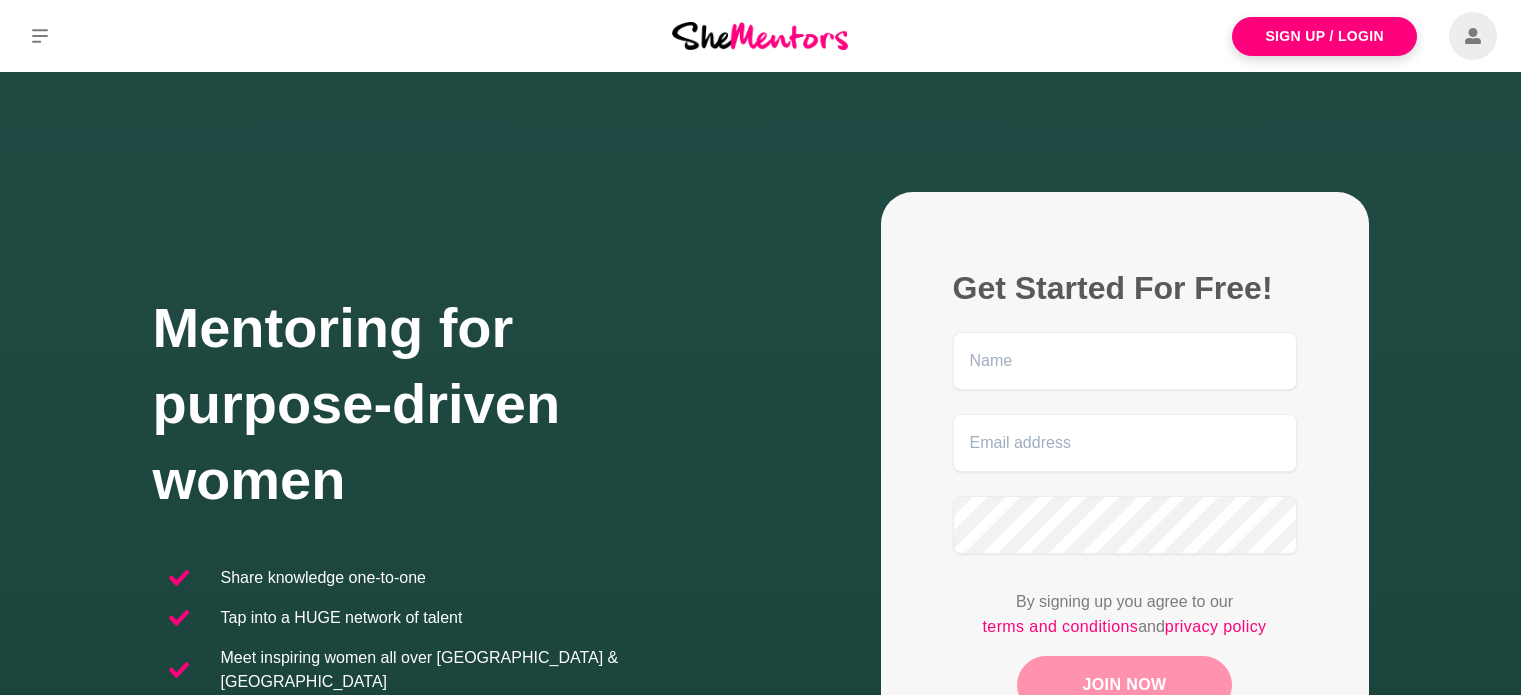 scroll, scrollTop: 0, scrollLeft: 0, axis: both 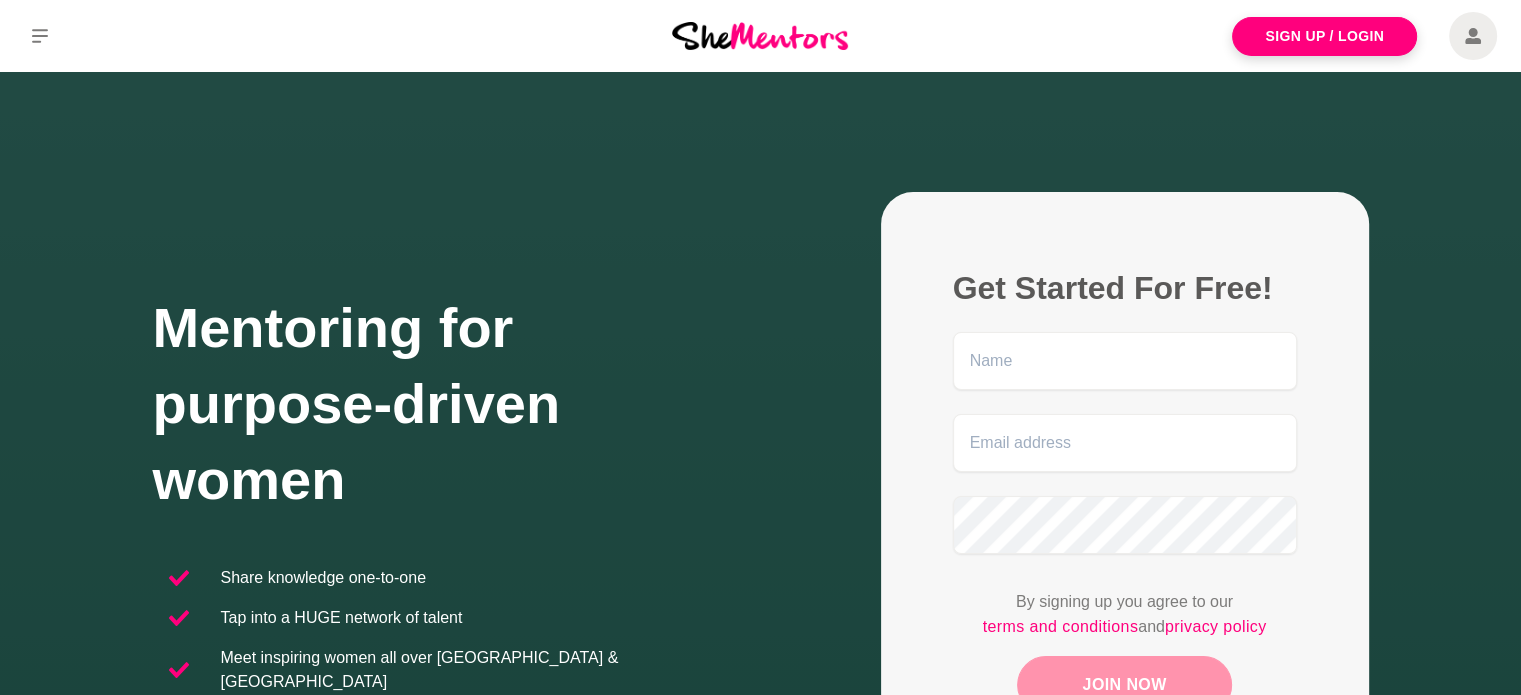 click on "Mentoring for purpose-driven women" at bounding box center (457, 404) 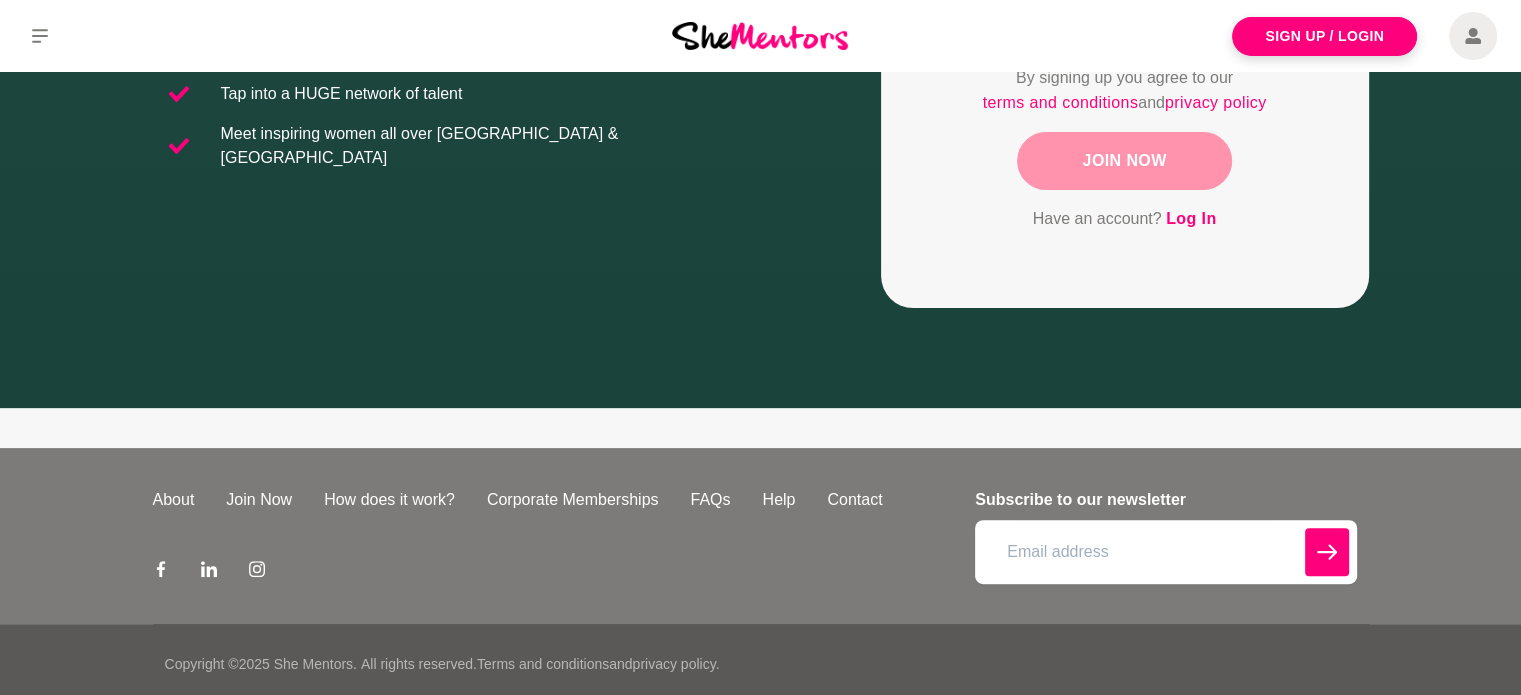 scroll, scrollTop: 531, scrollLeft: 0, axis: vertical 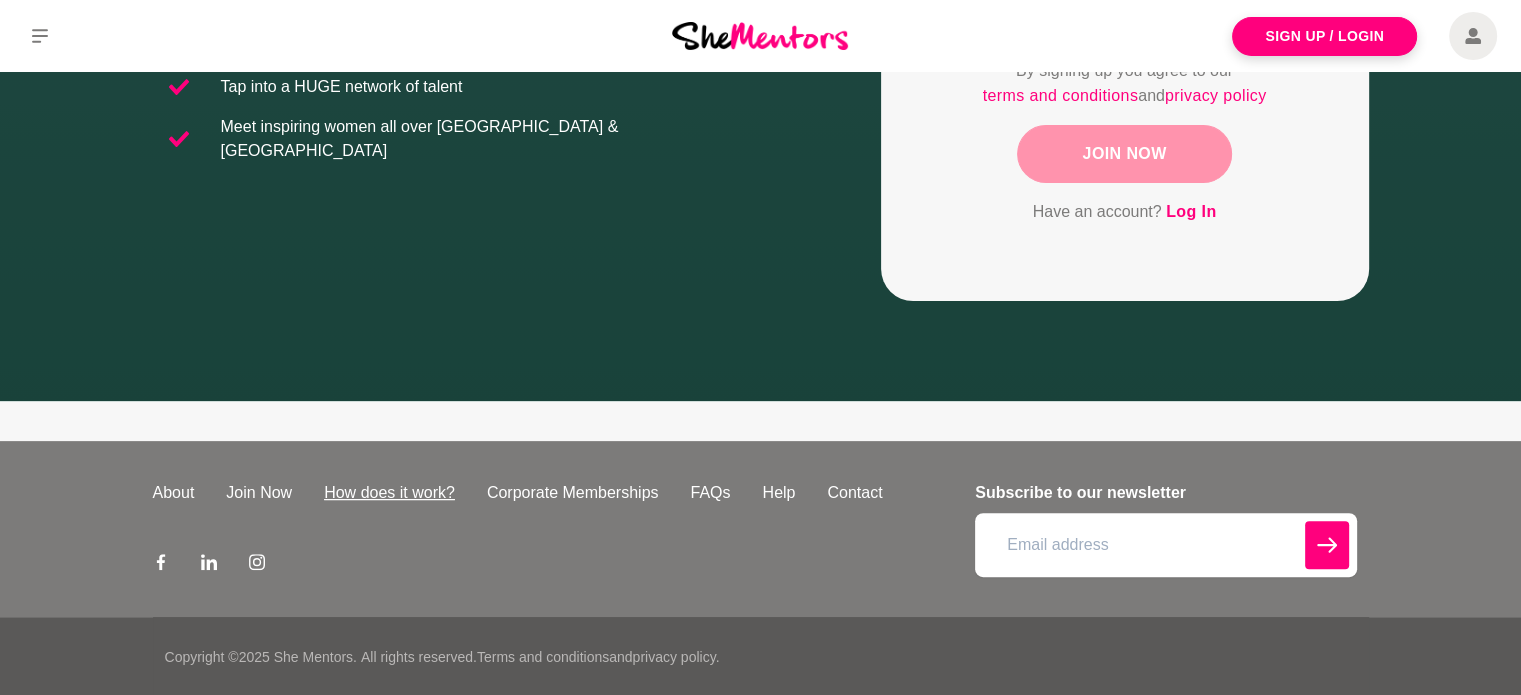 click on "How does it work?" at bounding box center (389, 493) 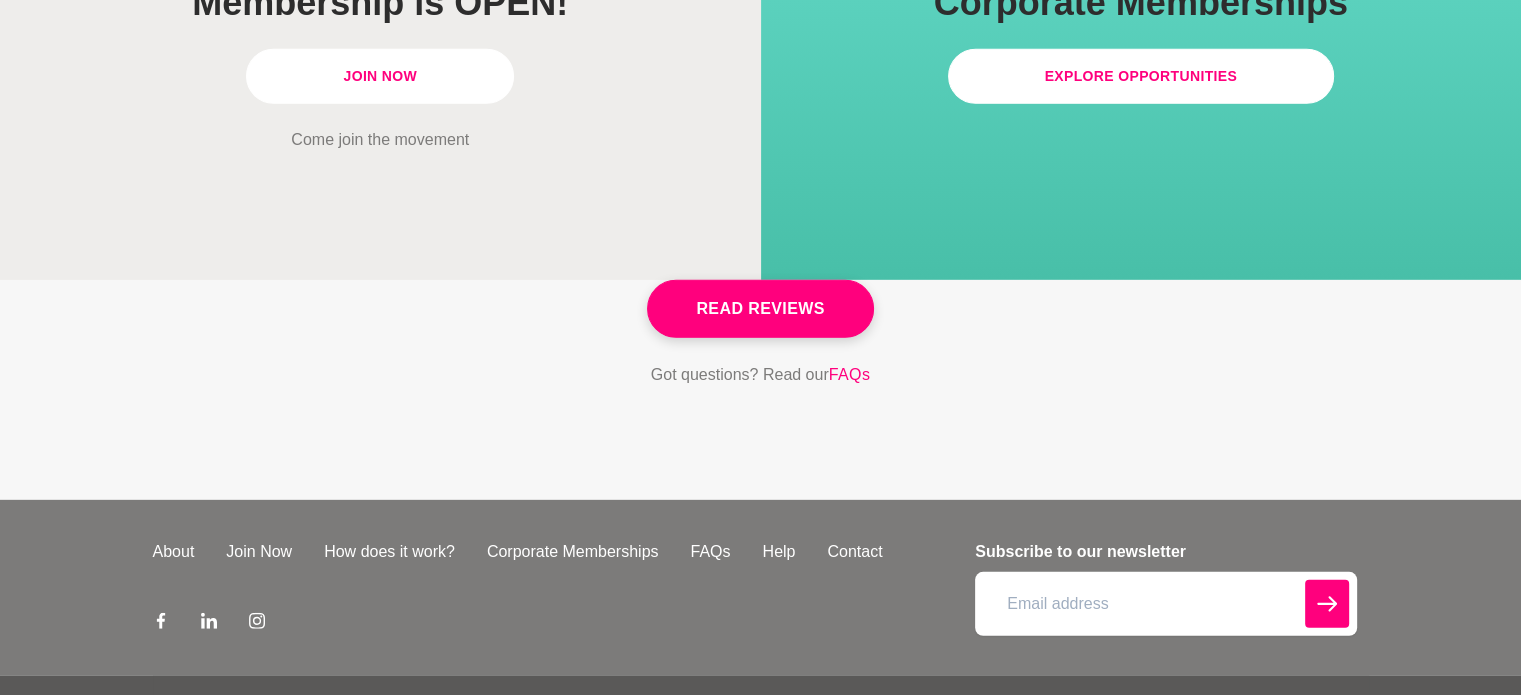 scroll, scrollTop: 5935, scrollLeft: 0, axis: vertical 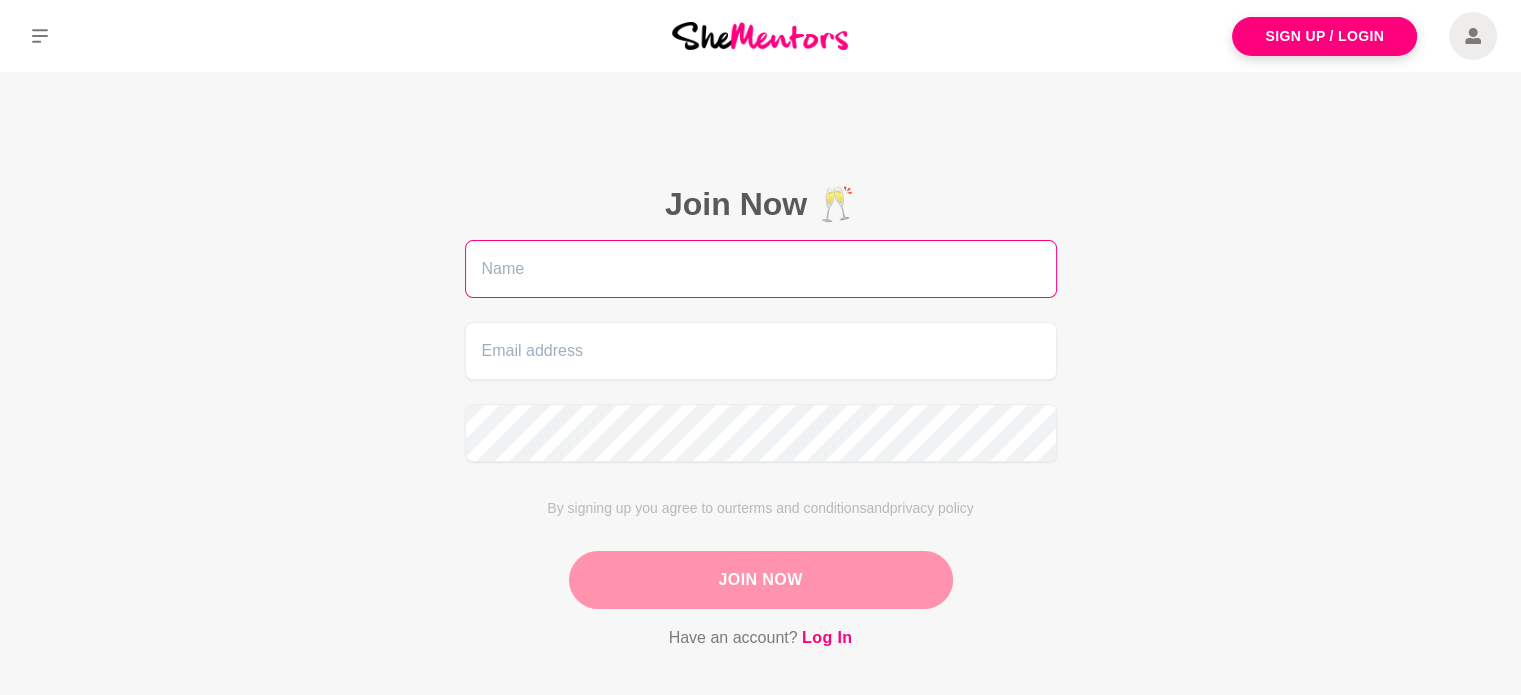click at bounding box center [761, 269] 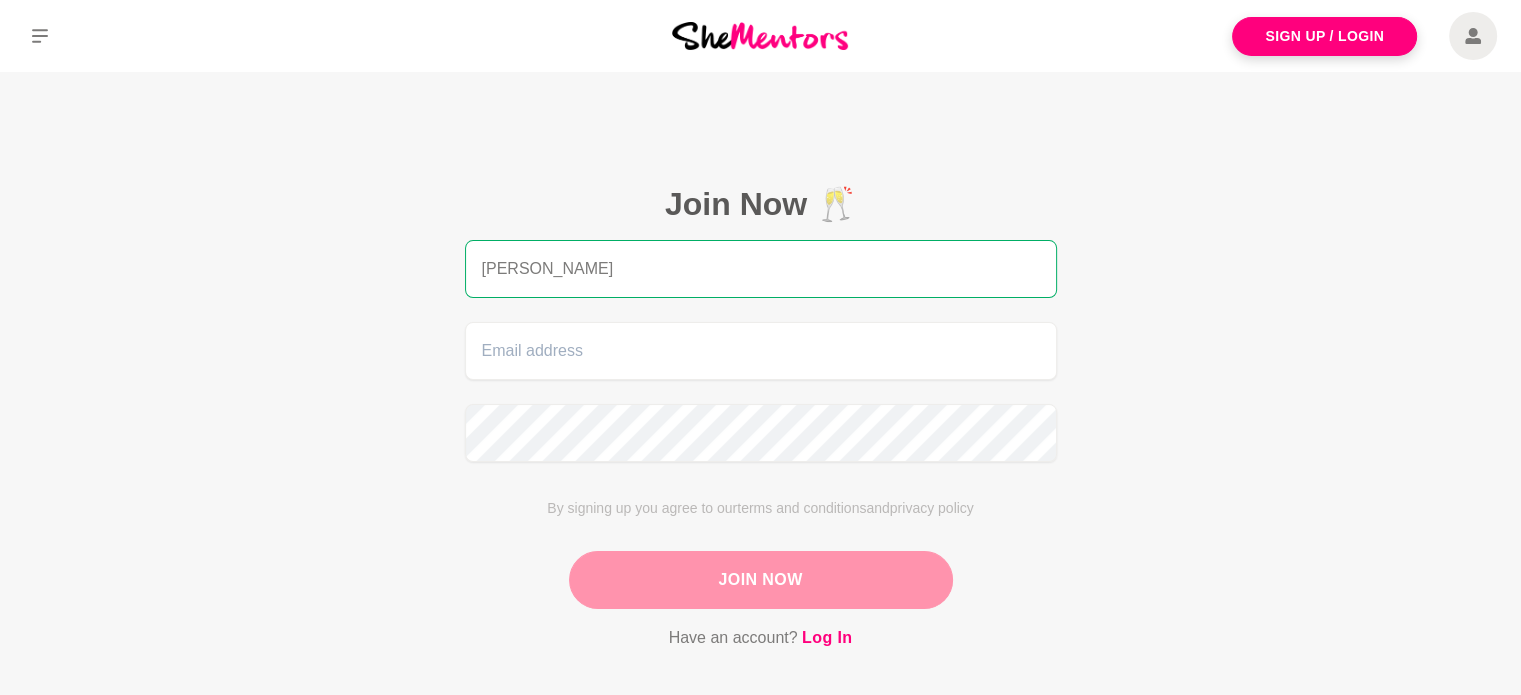 type on "[PERSON_NAME]" 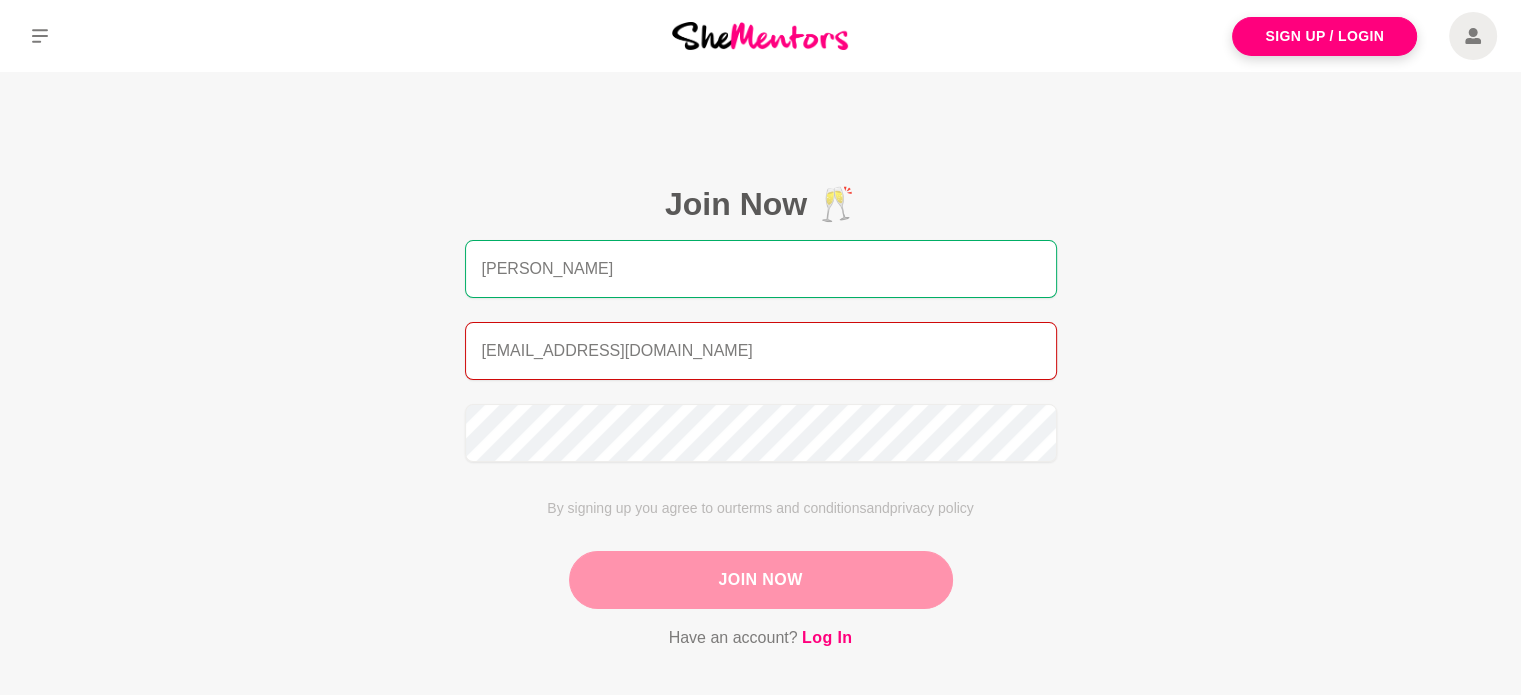 type on "ponders3039@gmail.com" 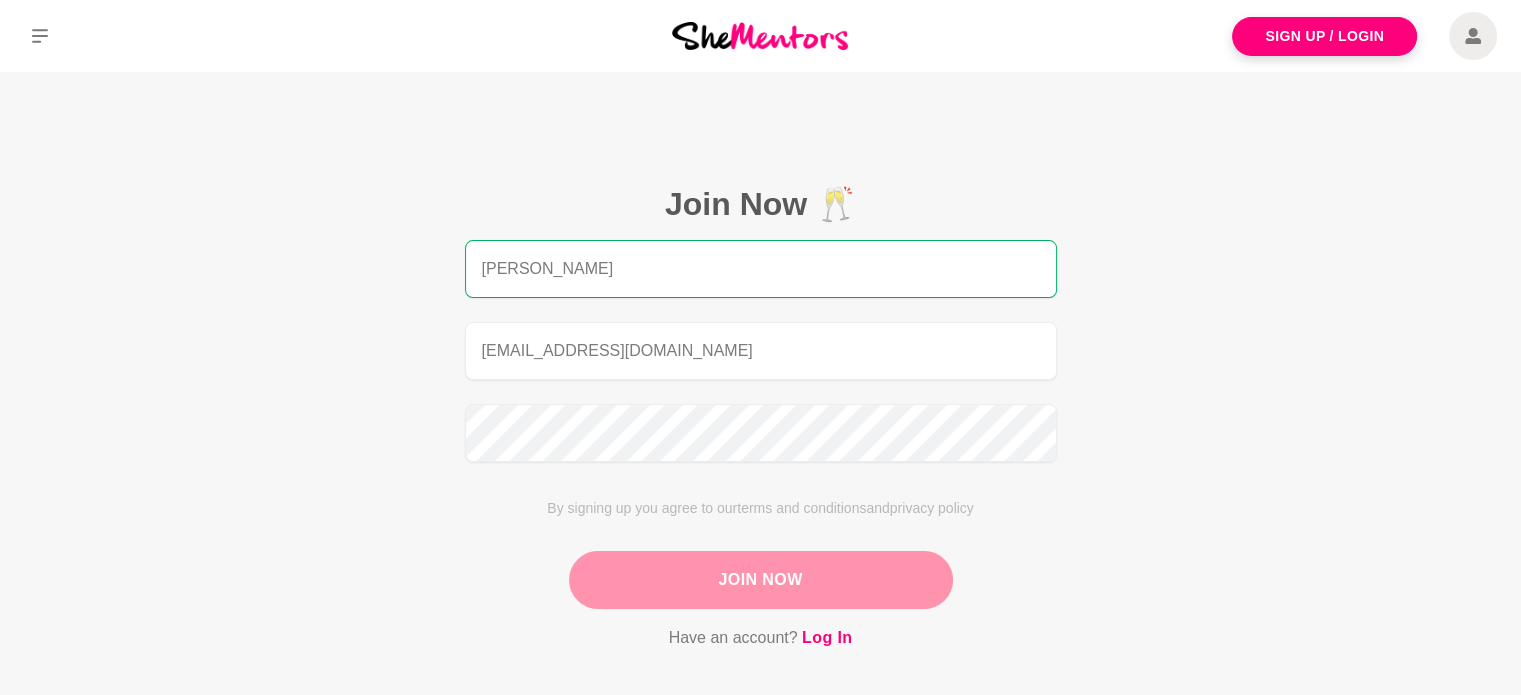 click on "Join Now" at bounding box center [761, 580] 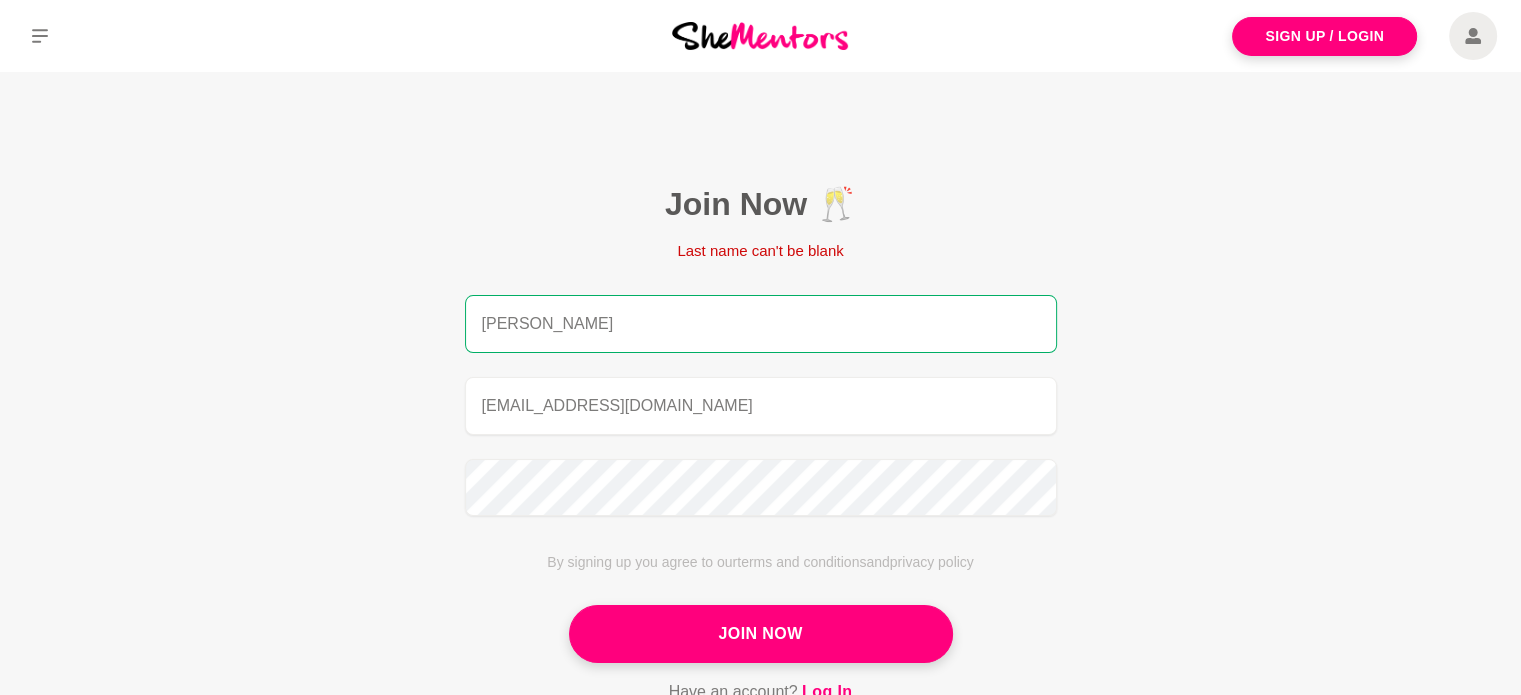 click on "Jenny" at bounding box center [761, 324] 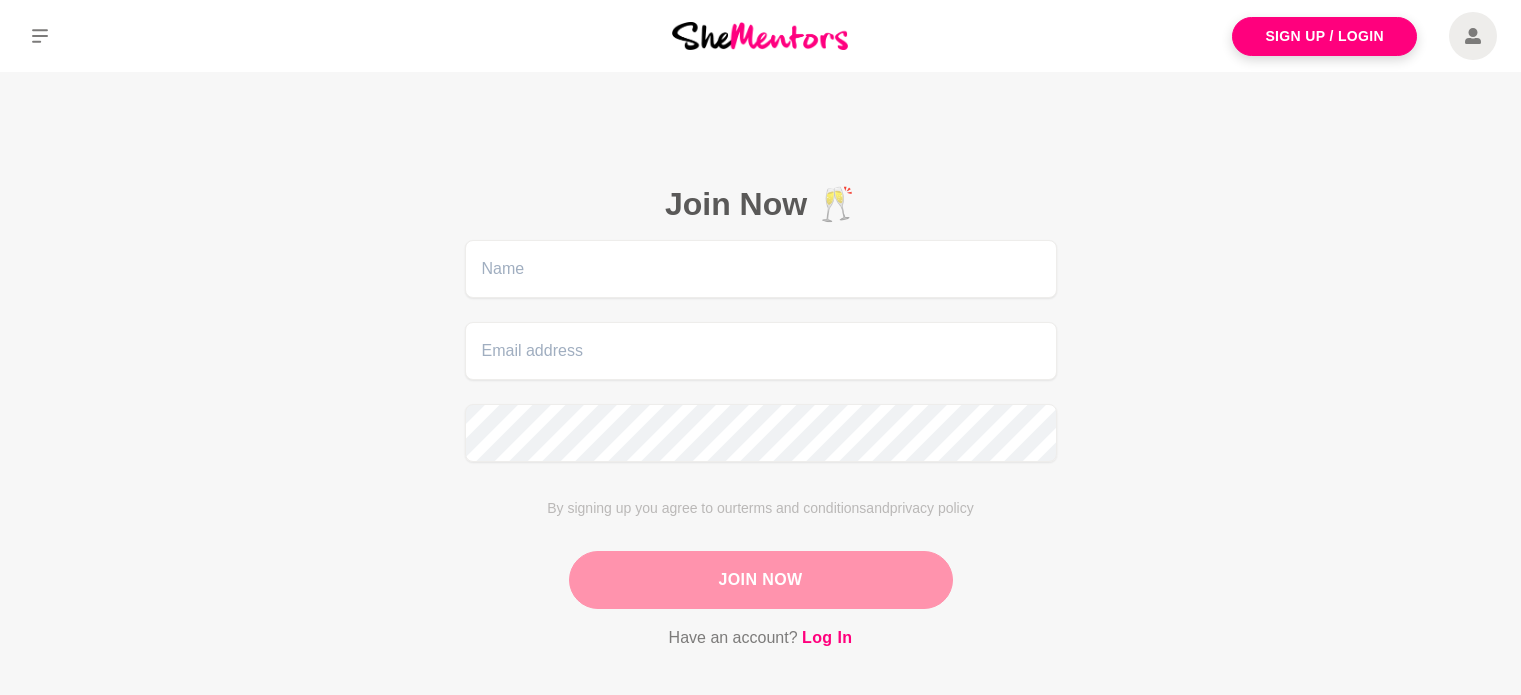 scroll, scrollTop: 0, scrollLeft: 0, axis: both 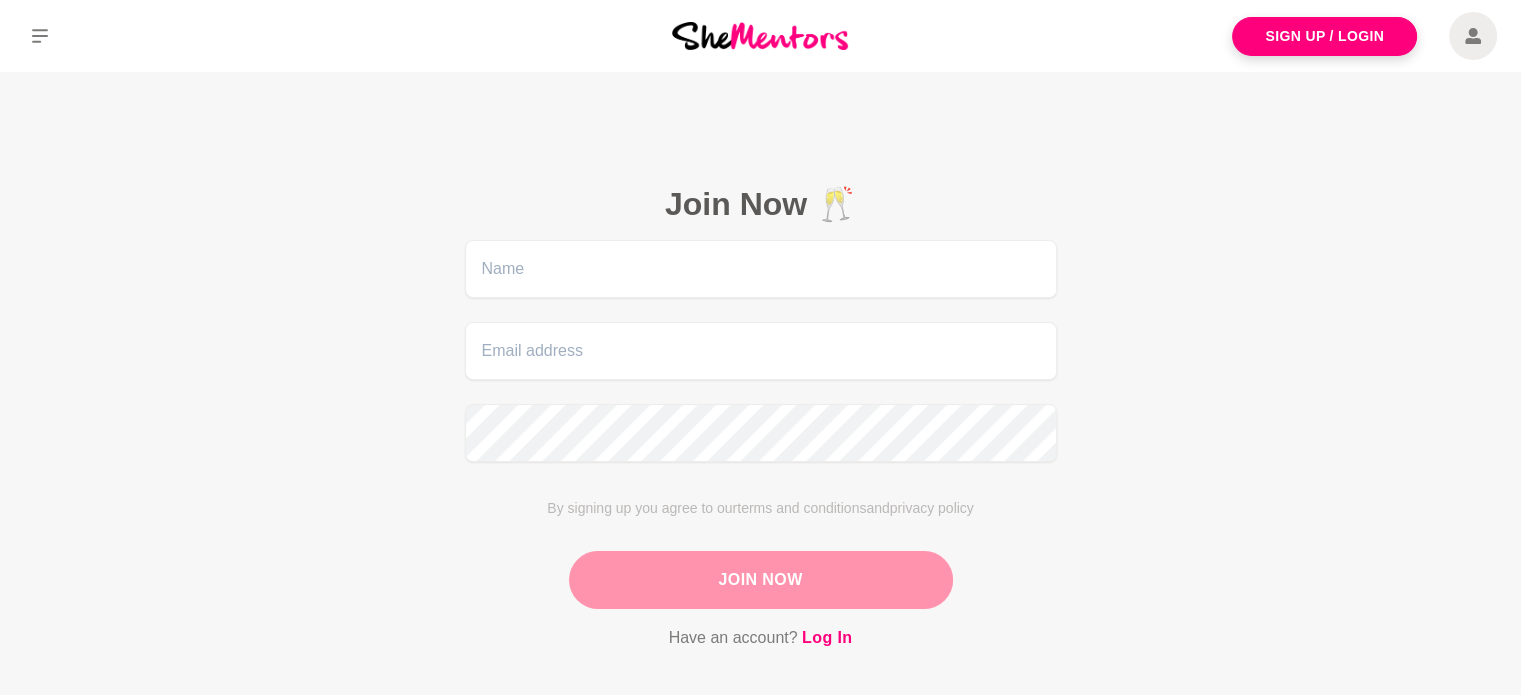 click at bounding box center (761, 269) 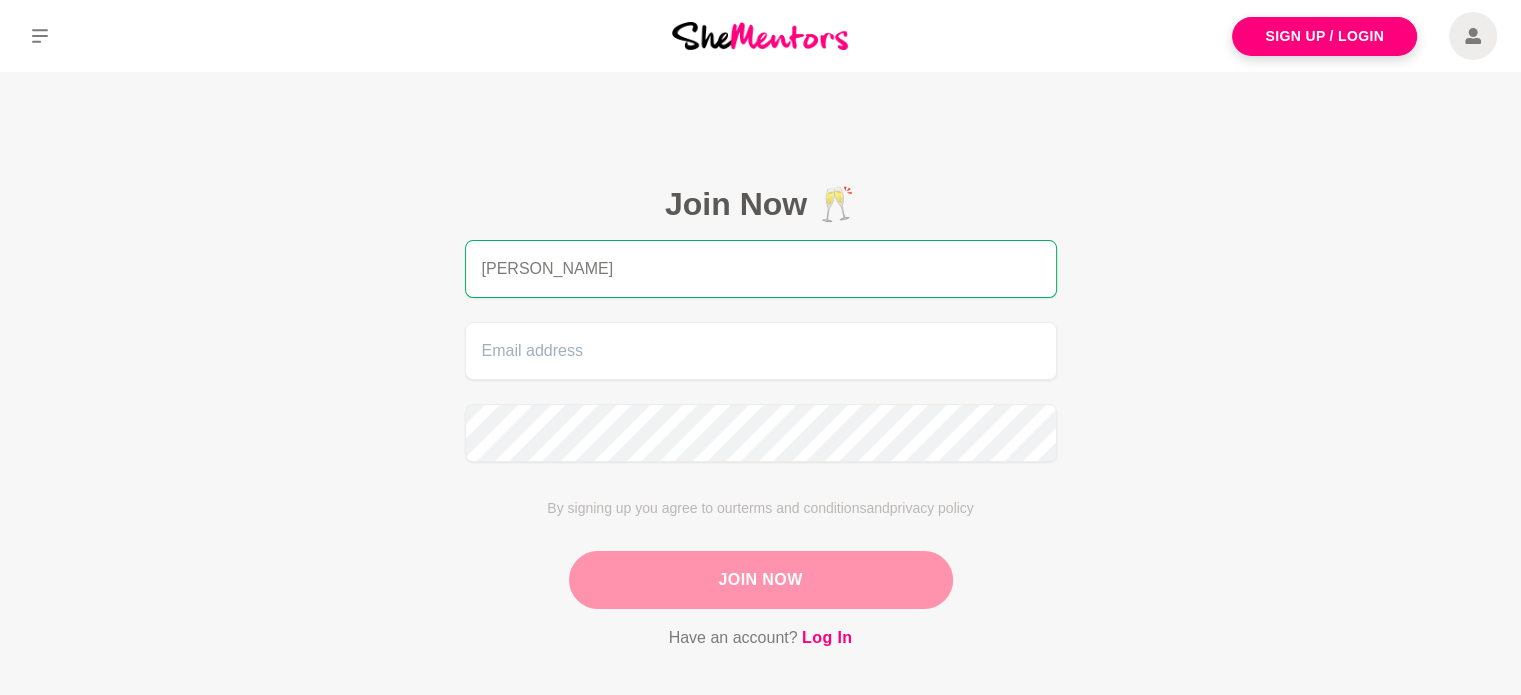 type on "Jenny Brownlee" 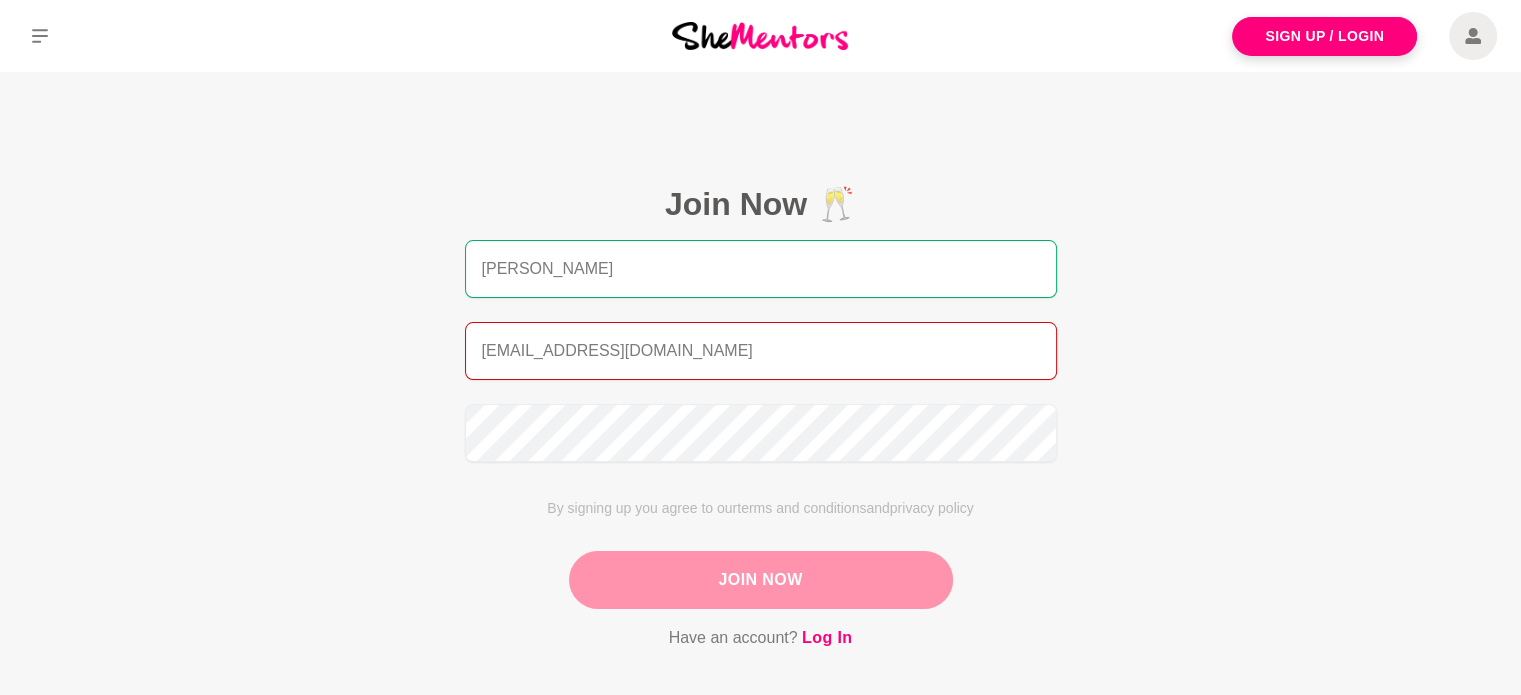 type on "ponders3039@gmail.com" 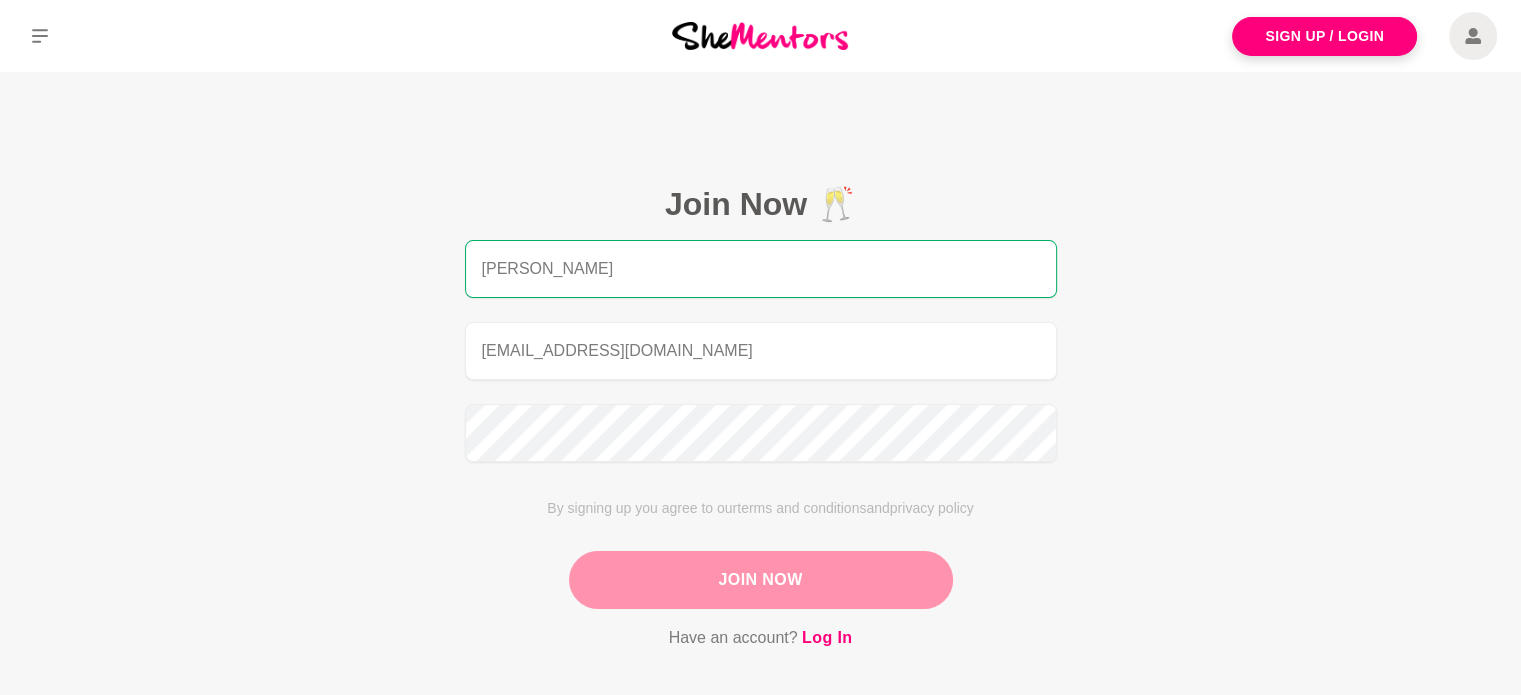 click on "Join Now" at bounding box center (761, 580) 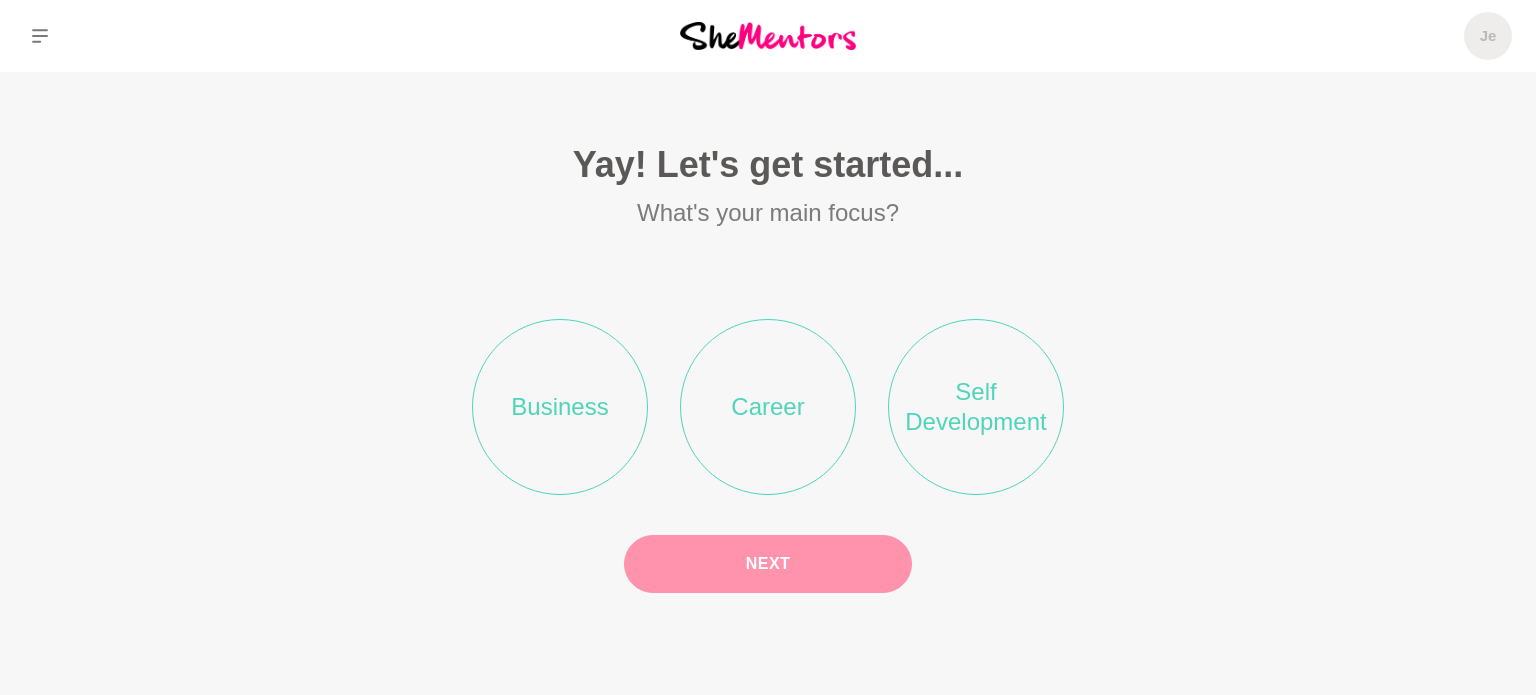click on "Self Development" at bounding box center (976, 407) 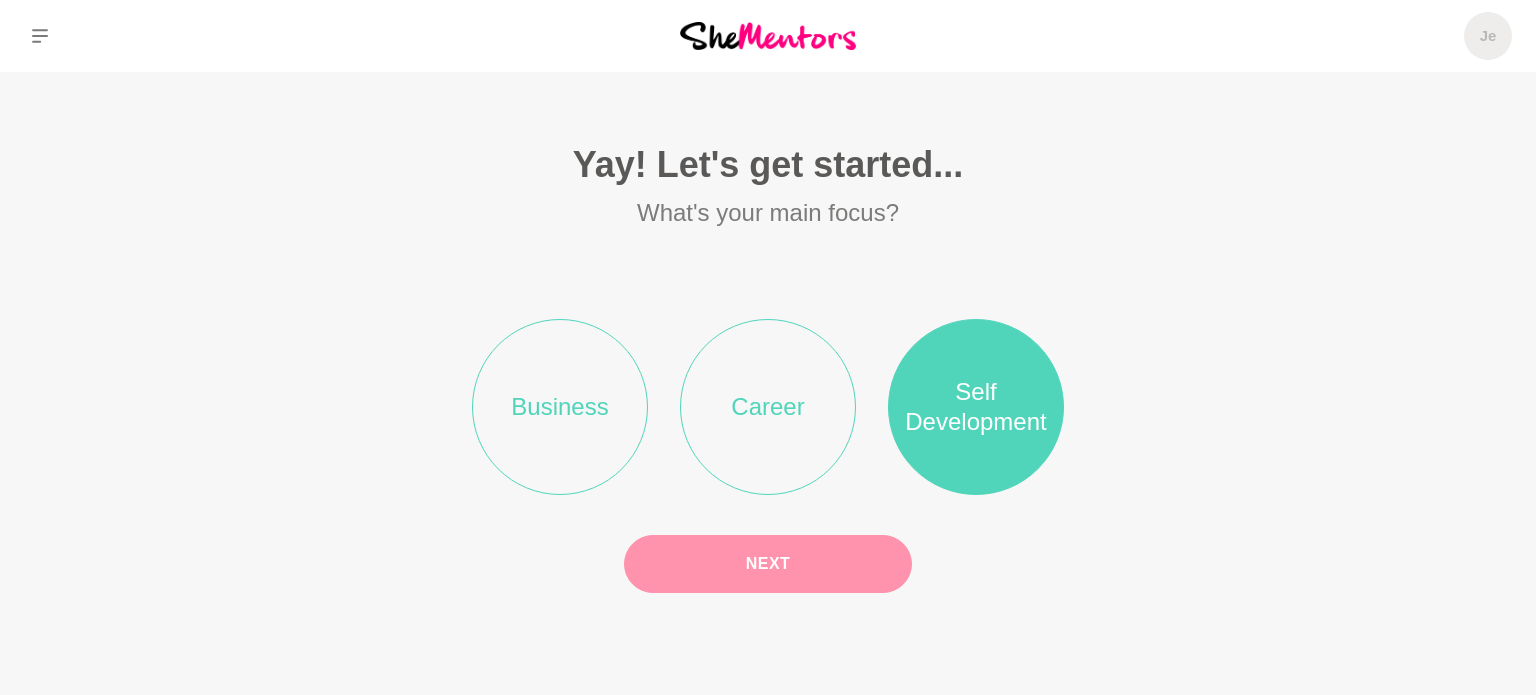 click on "Next" at bounding box center (768, 564) 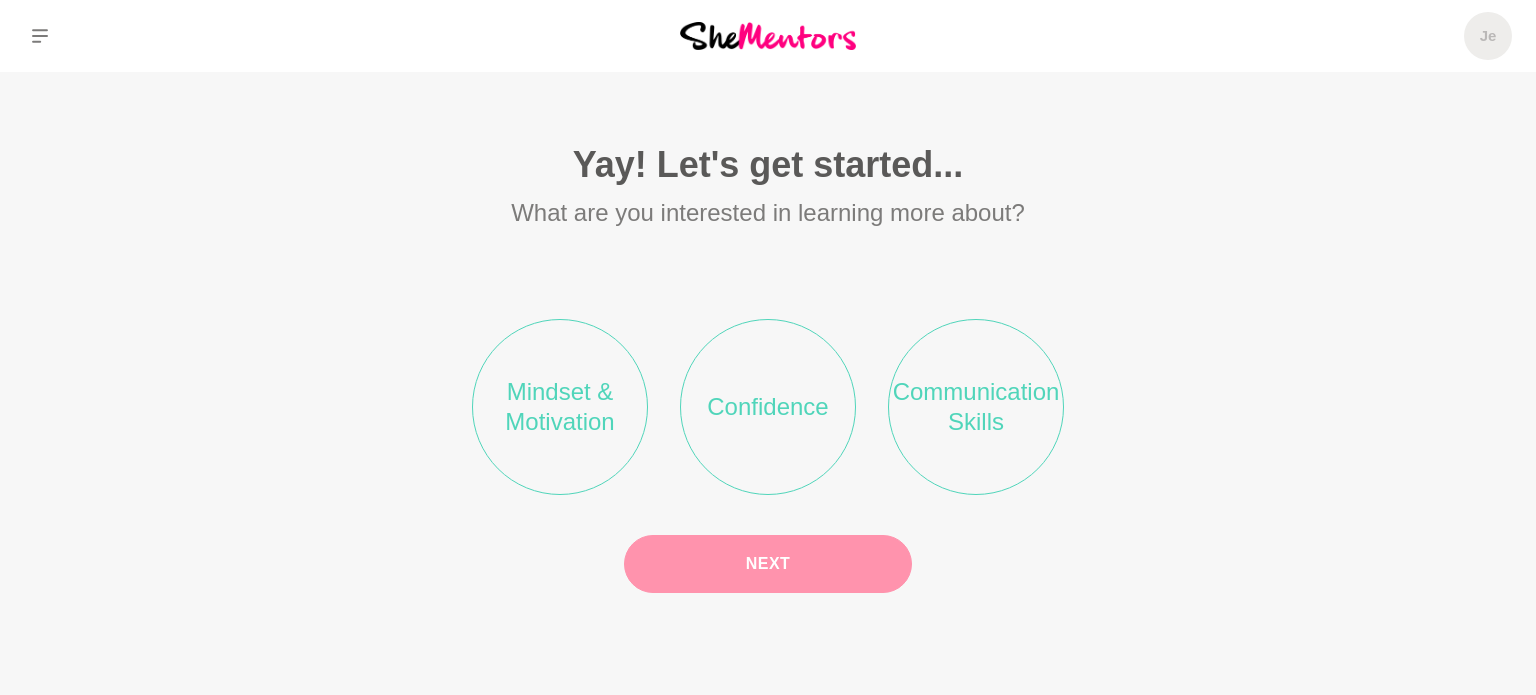 click on "Communication Skills" at bounding box center (976, 407) 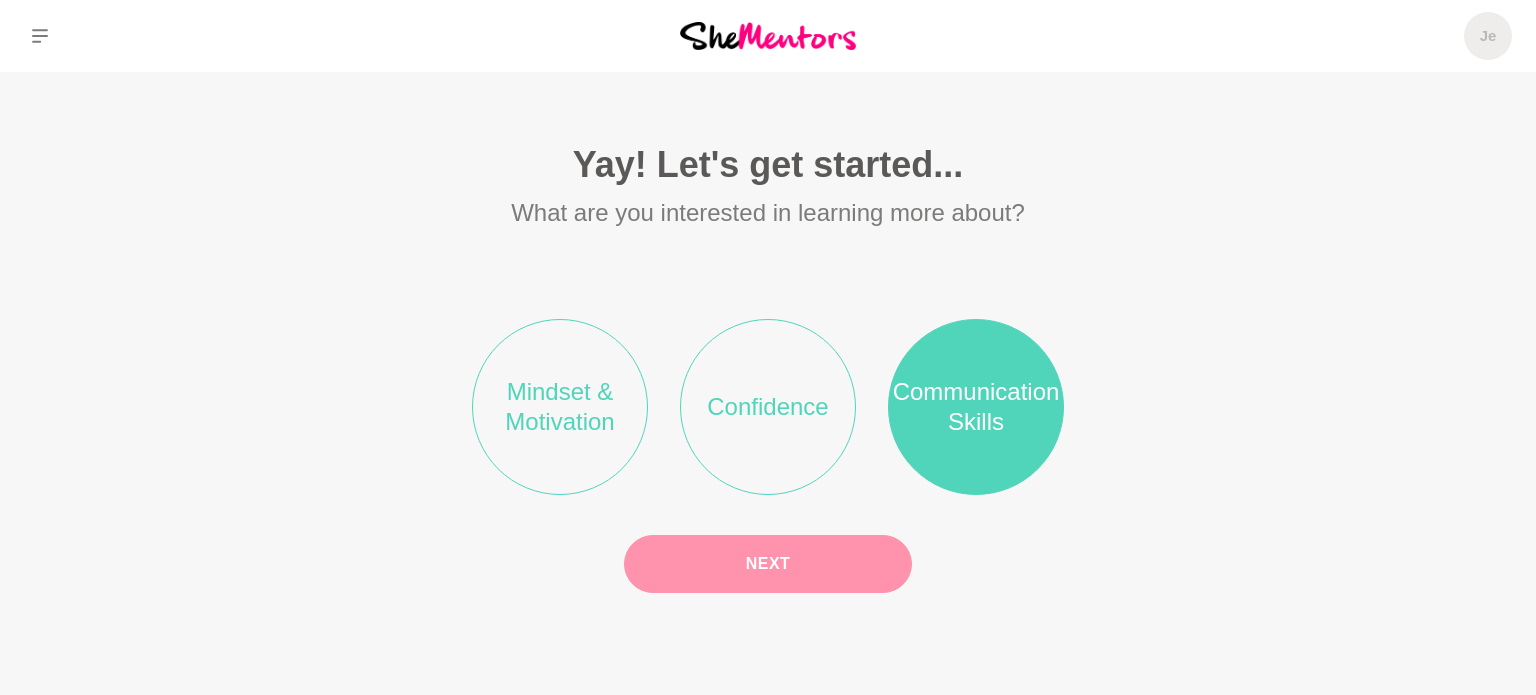 click on "Next" at bounding box center [768, 564] 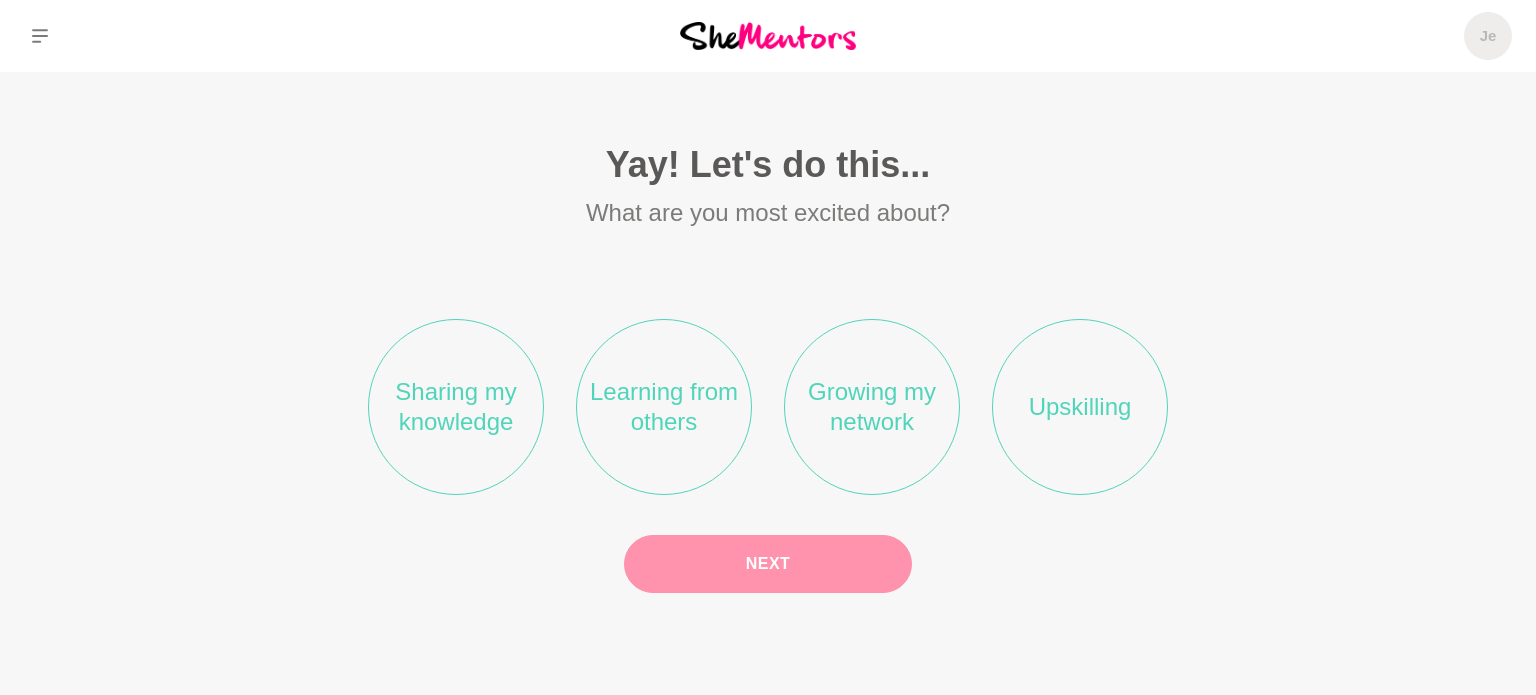 click on "Growing my network" at bounding box center [872, 407] 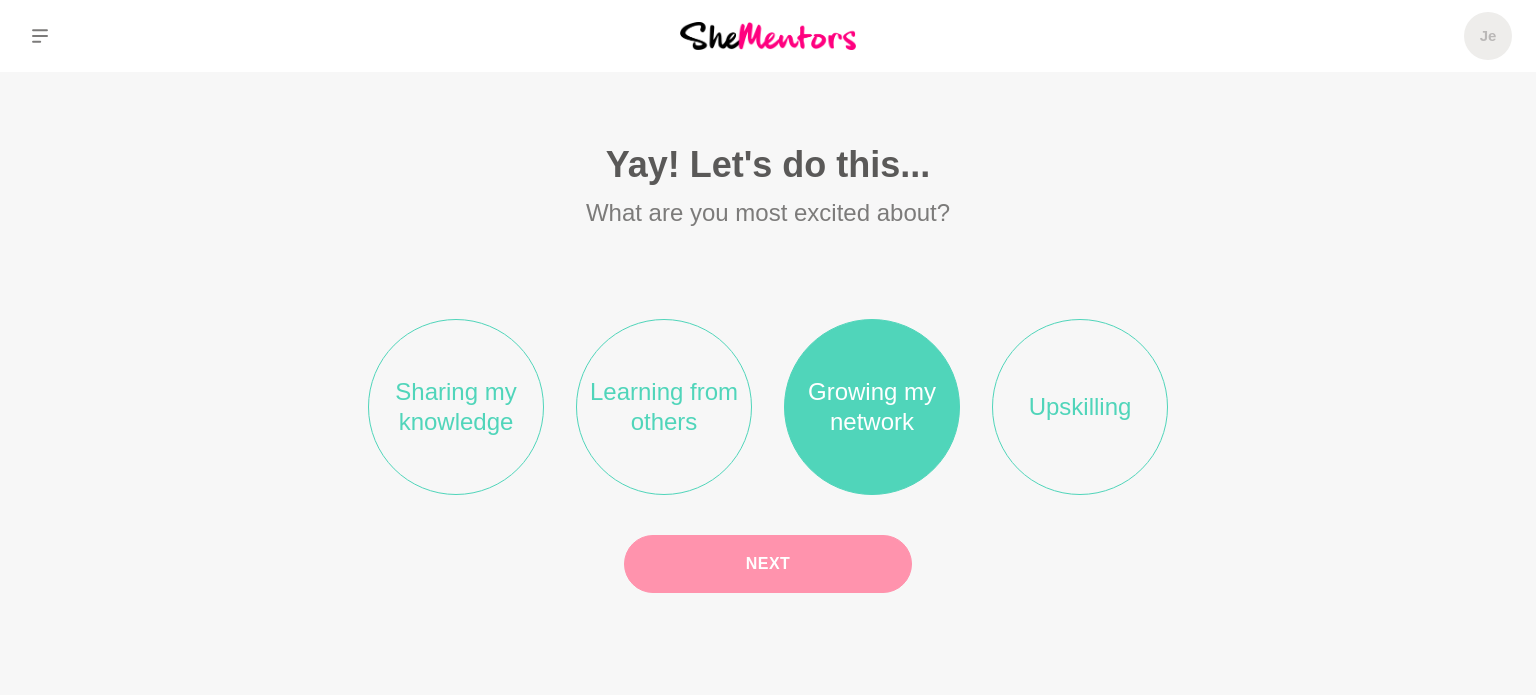 click on "Next" at bounding box center (768, 564) 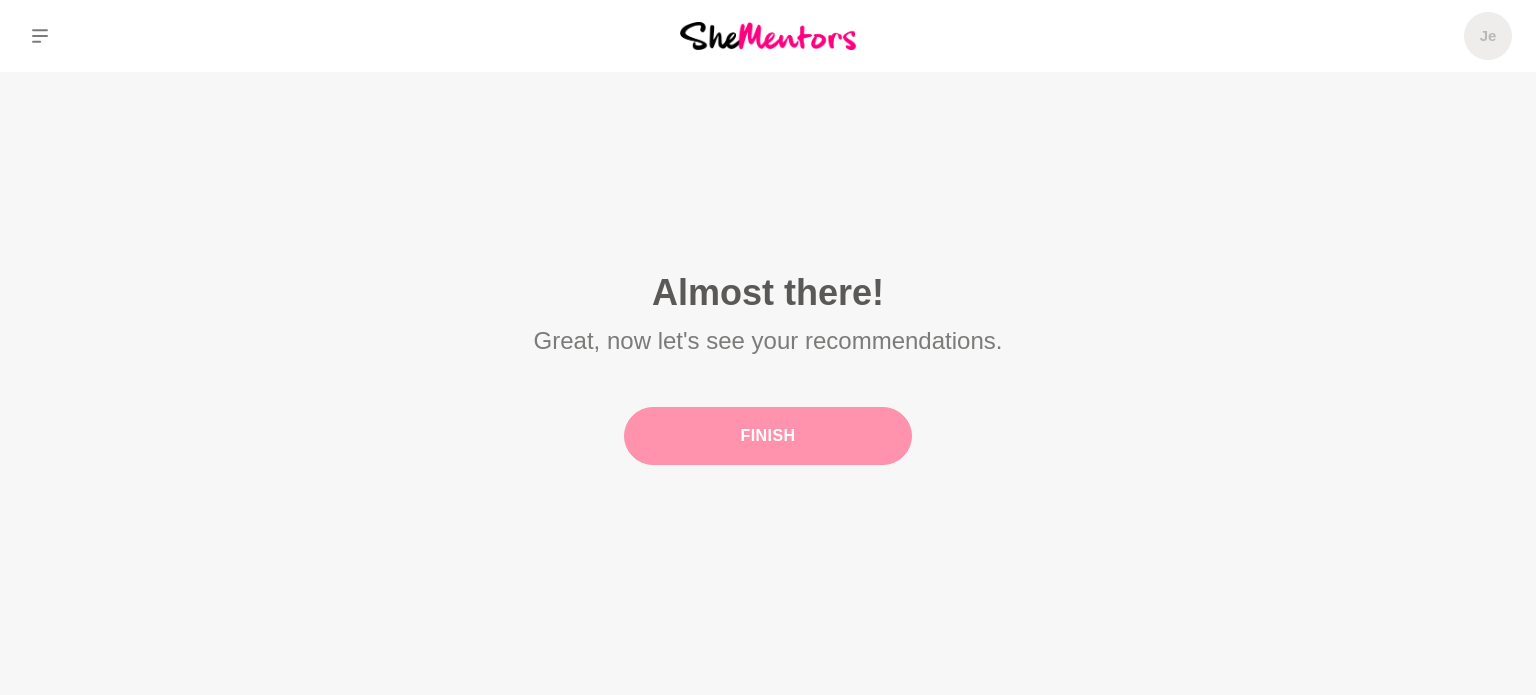 click on "Finish" at bounding box center (768, 436) 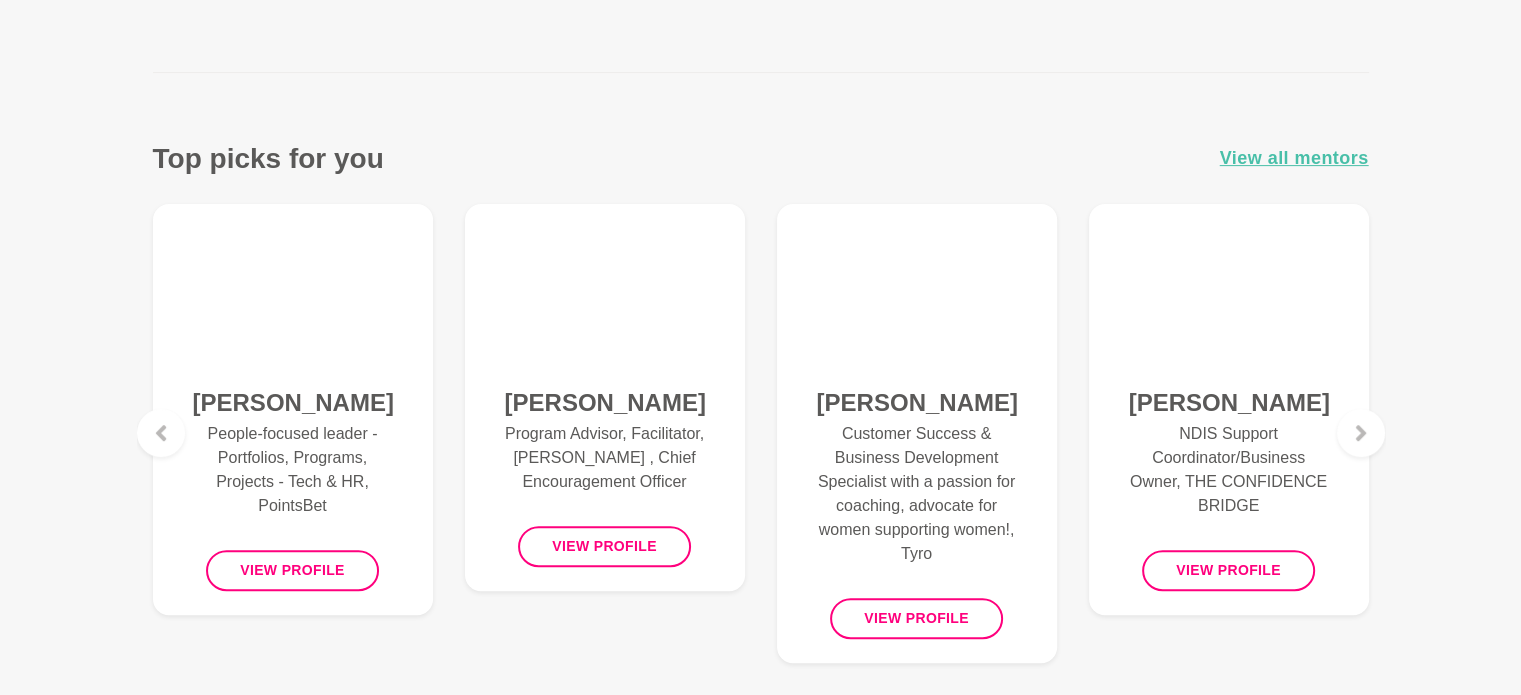 scroll, scrollTop: 724, scrollLeft: 0, axis: vertical 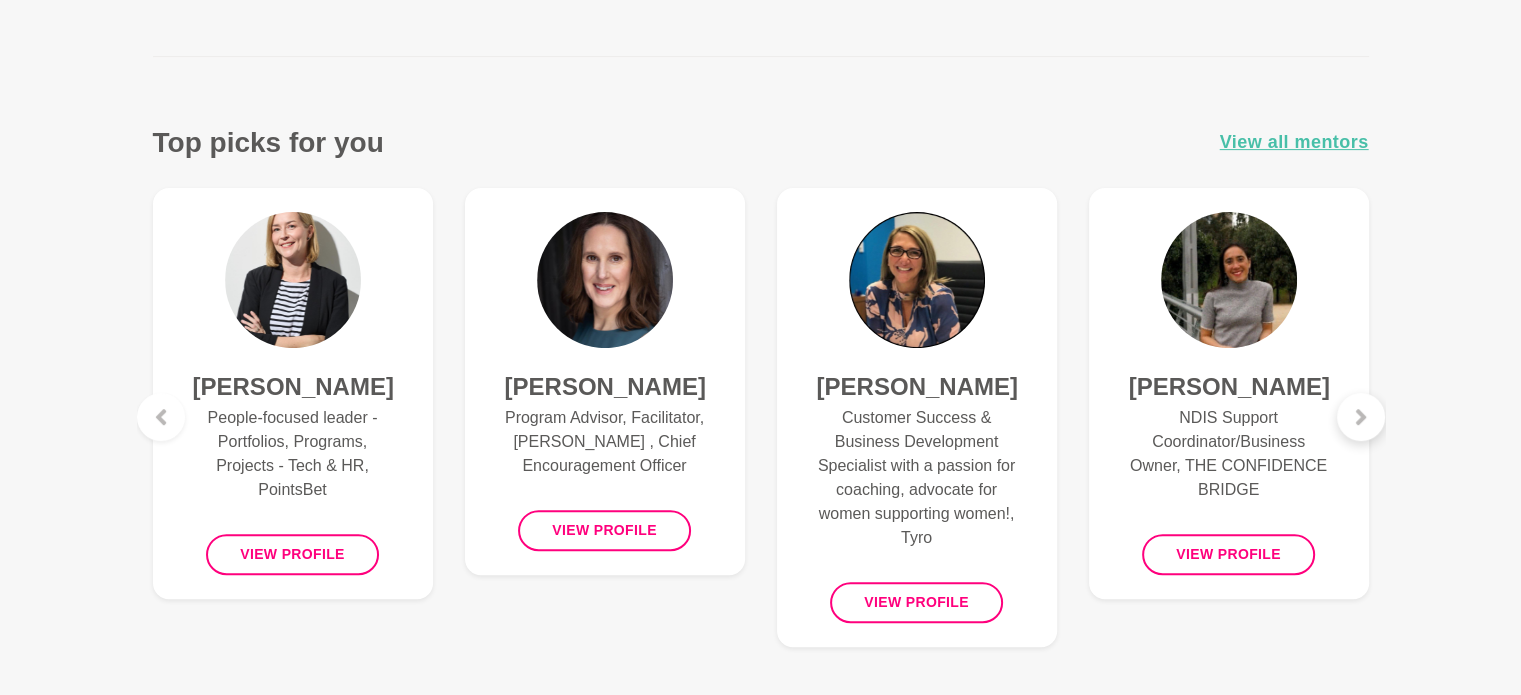 click 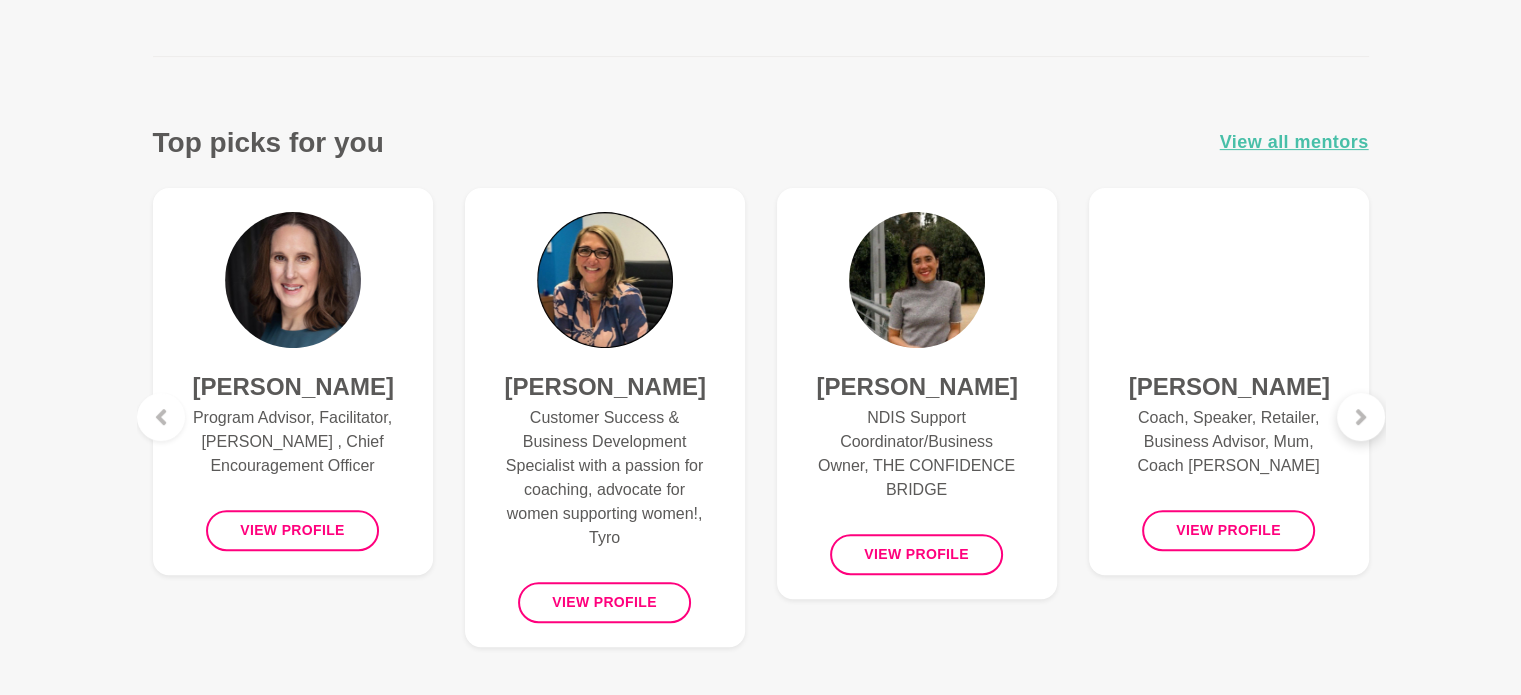 click 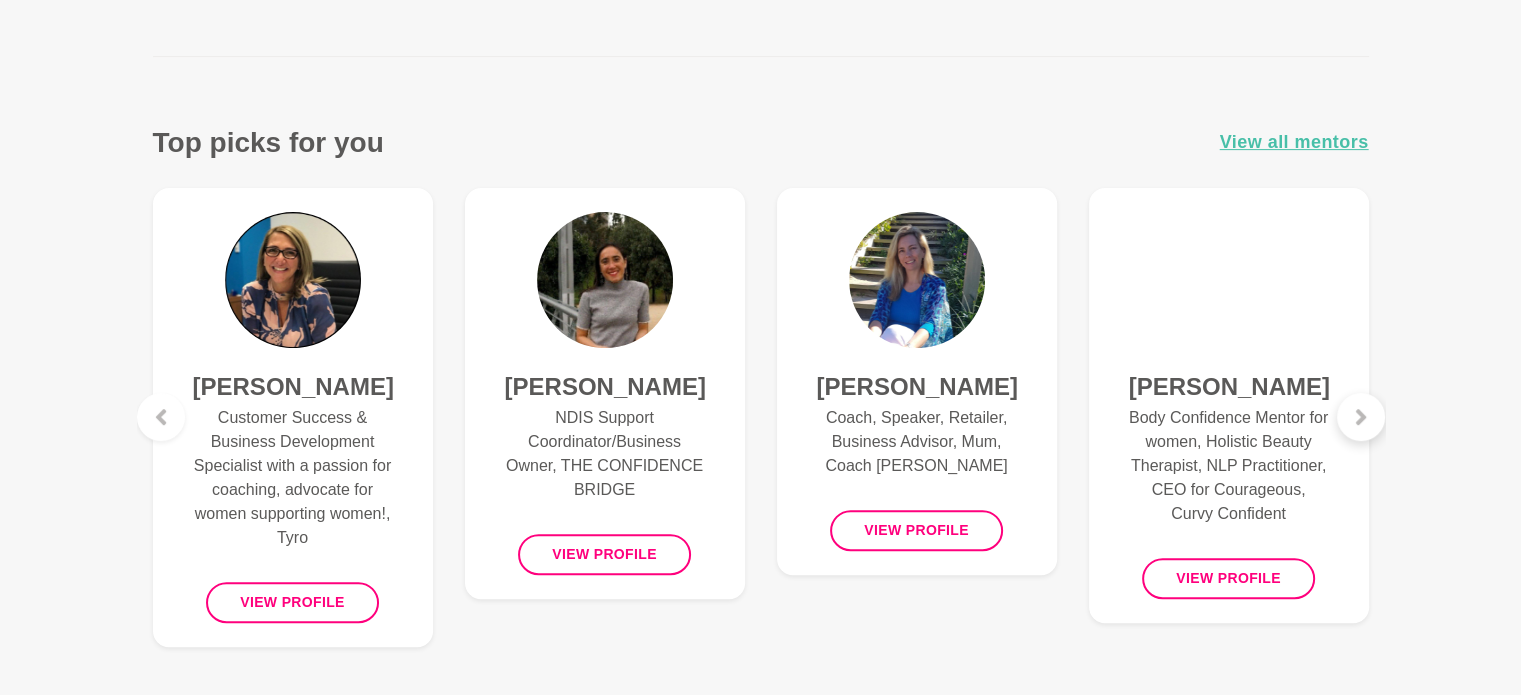 click 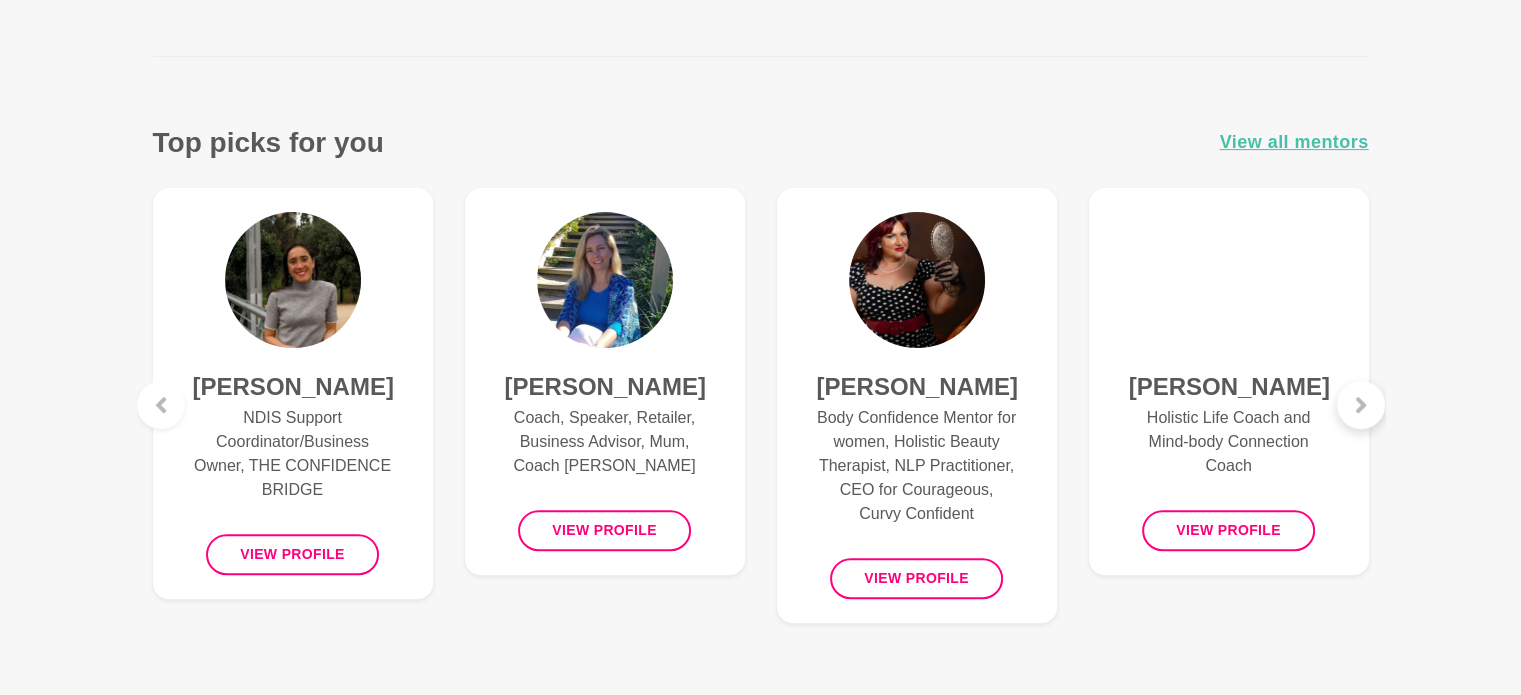 click at bounding box center [1361, 405] 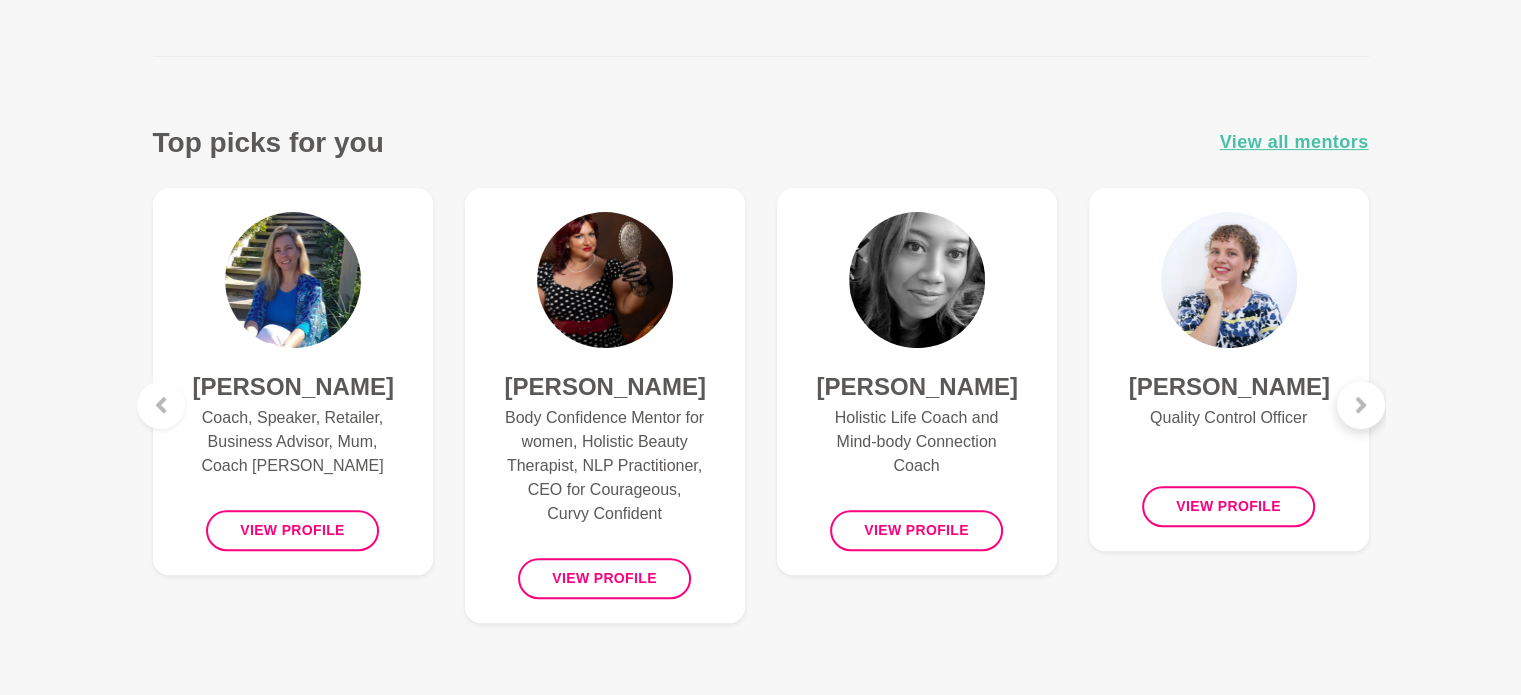 click 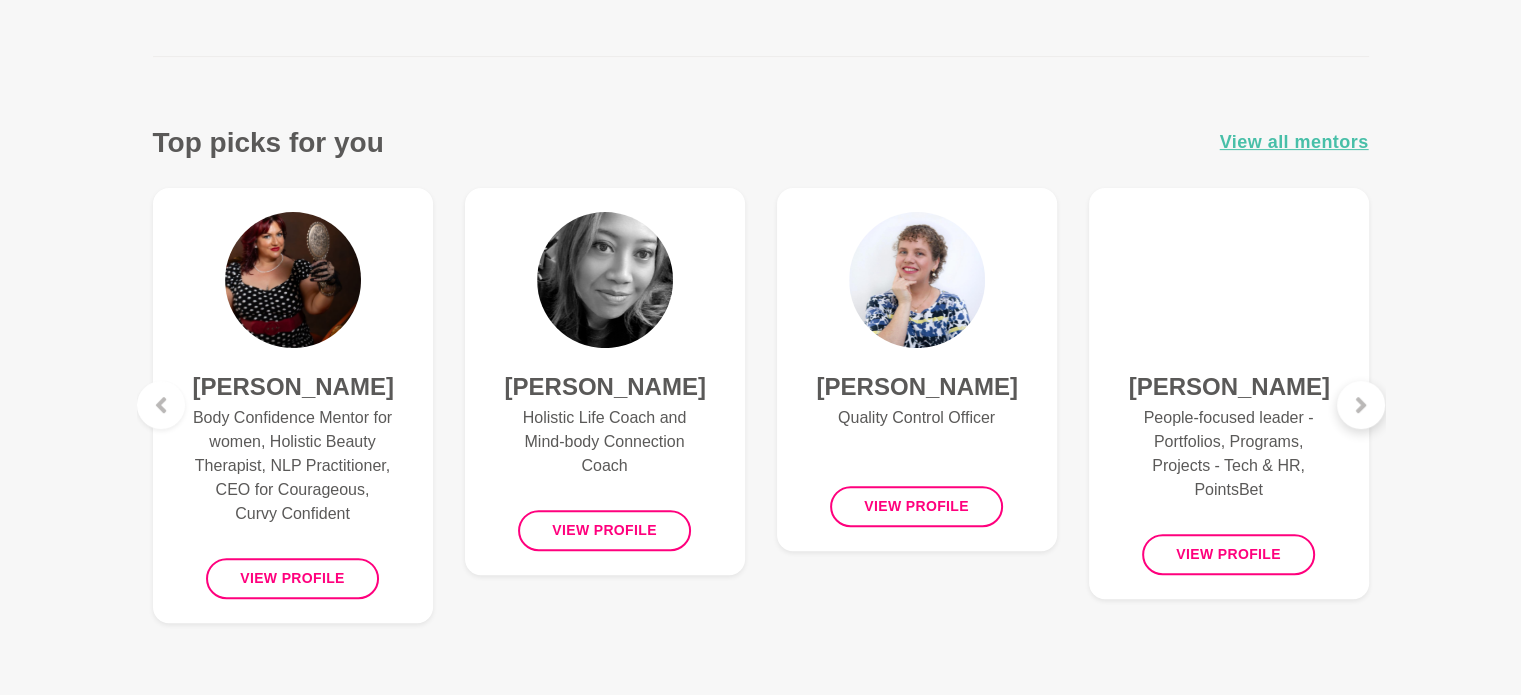click 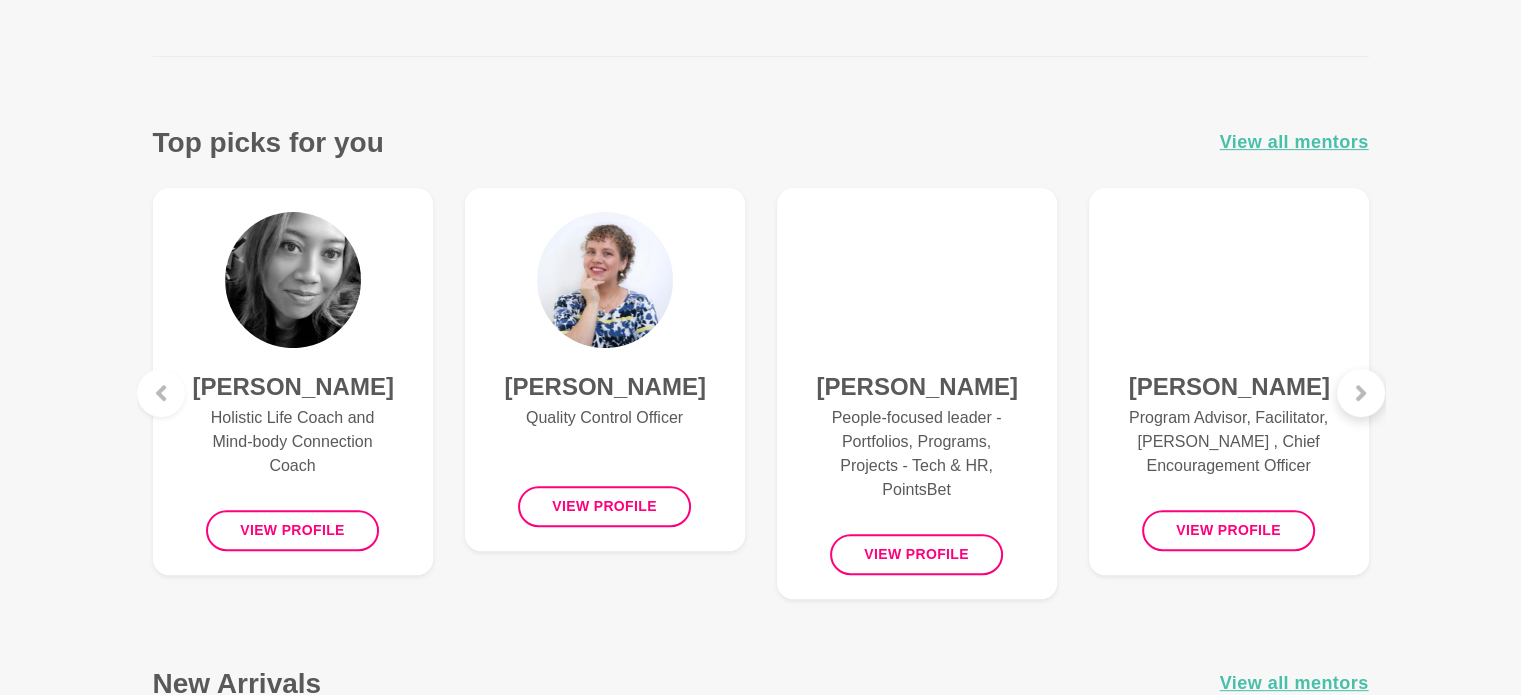 click at bounding box center [1361, 393] 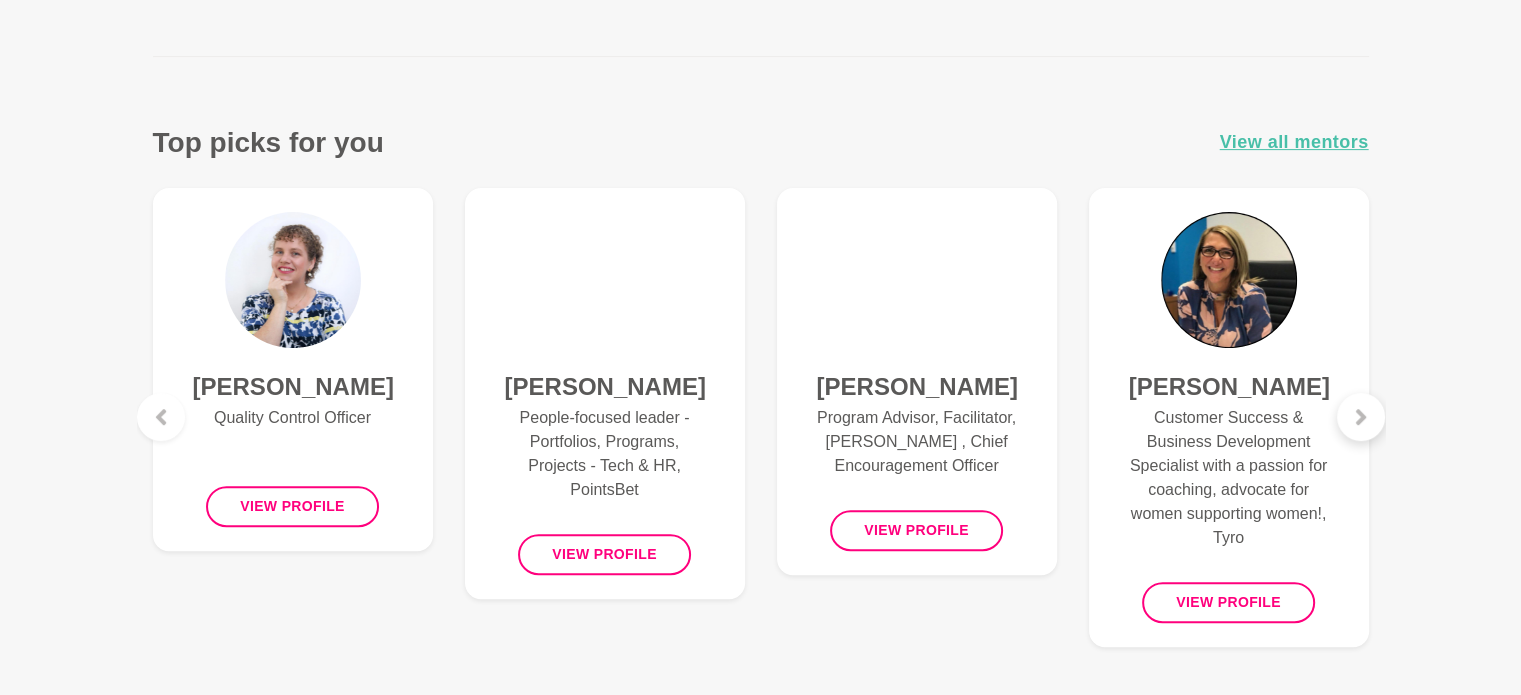 click at bounding box center [1361, 417] 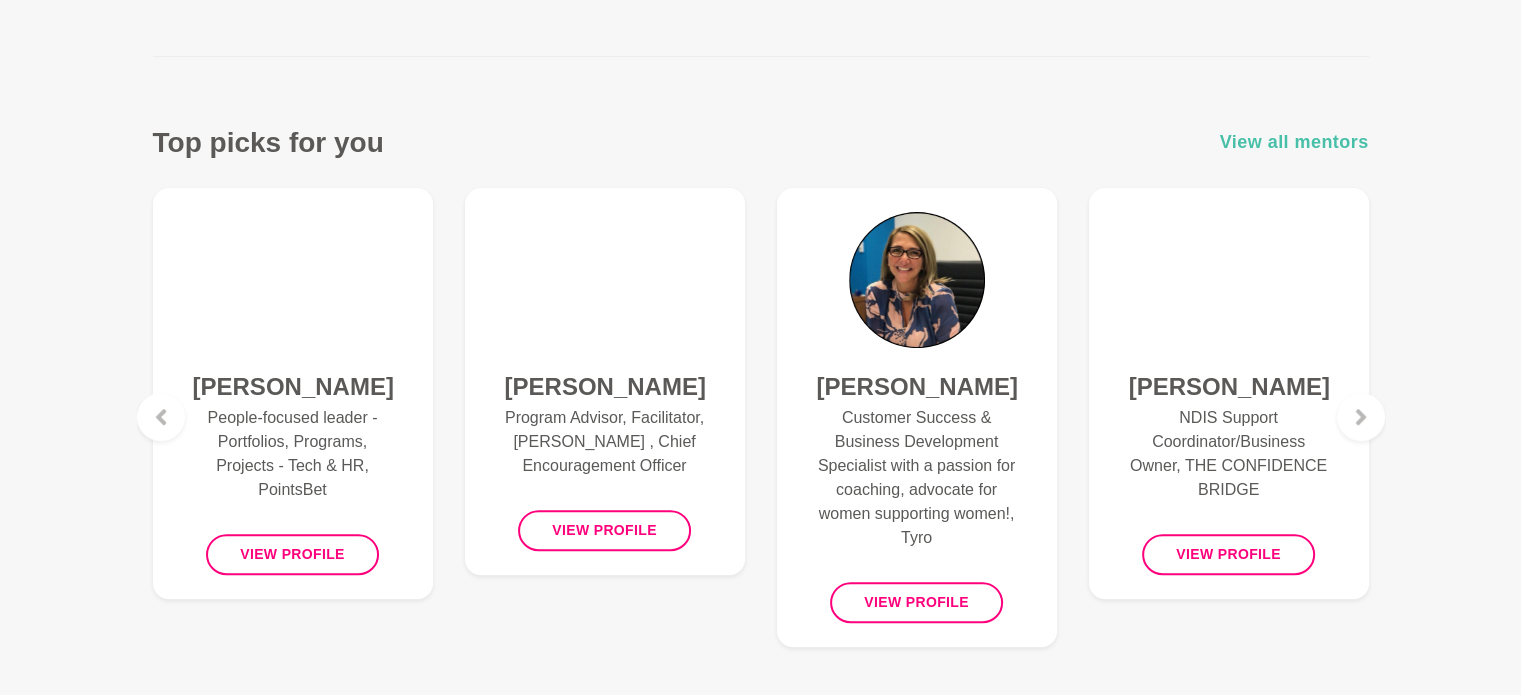 click on "View all mentors" at bounding box center (1294, 142) 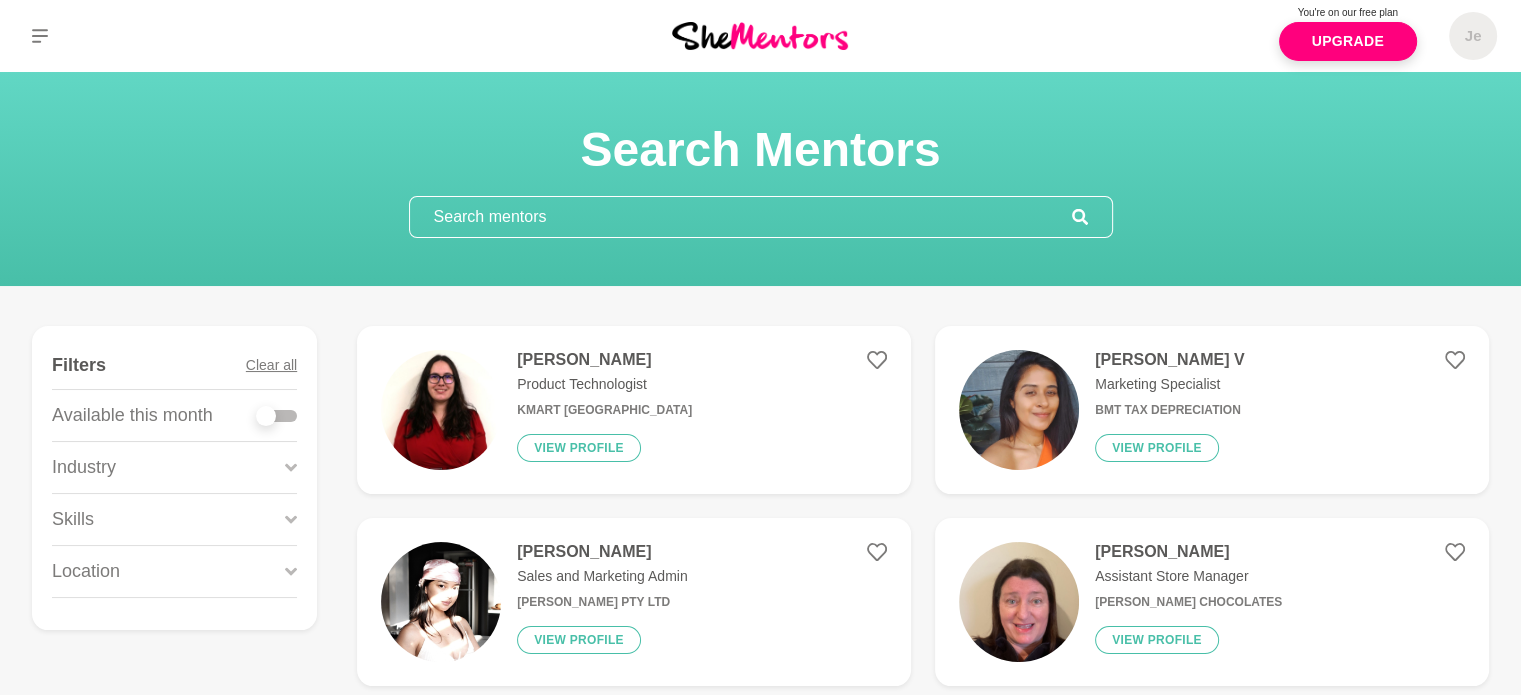 click 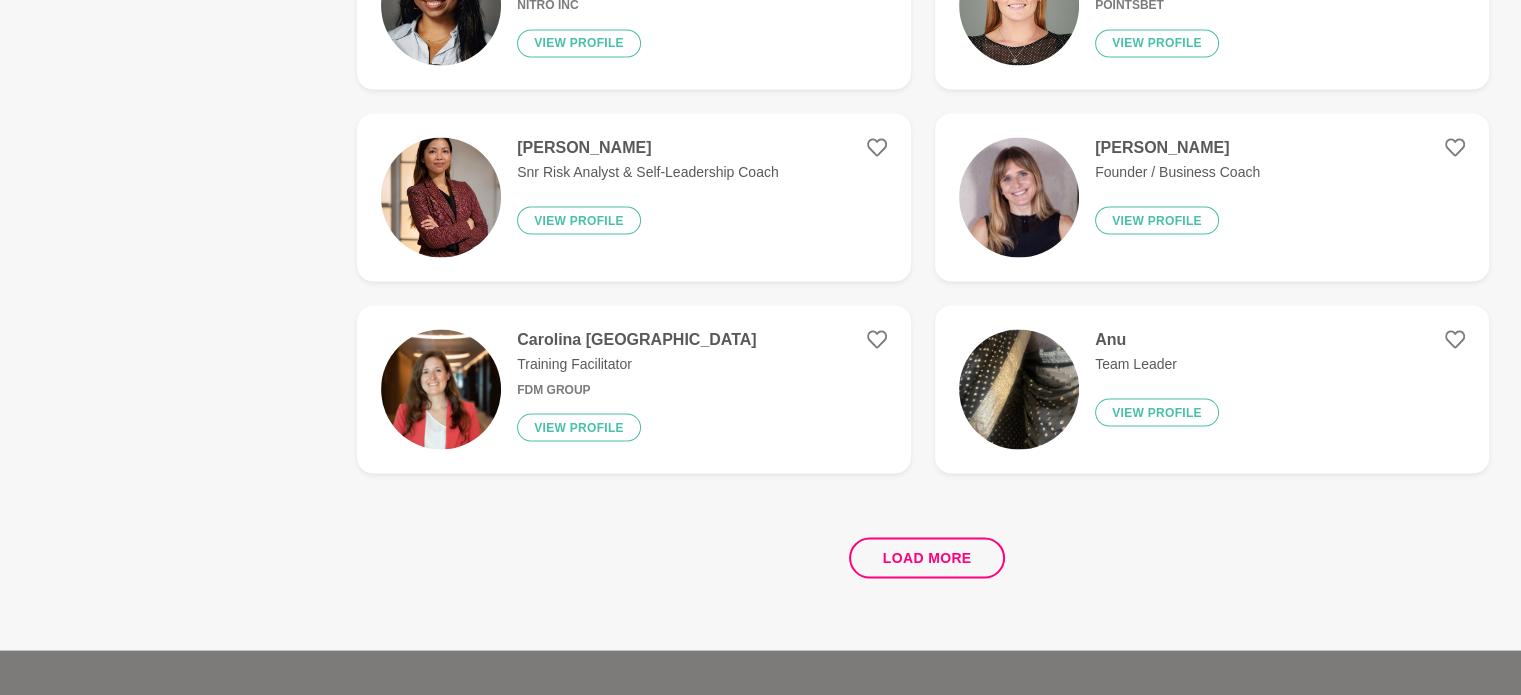 scroll, scrollTop: 3686, scrollLeft: 0, axis: vertical 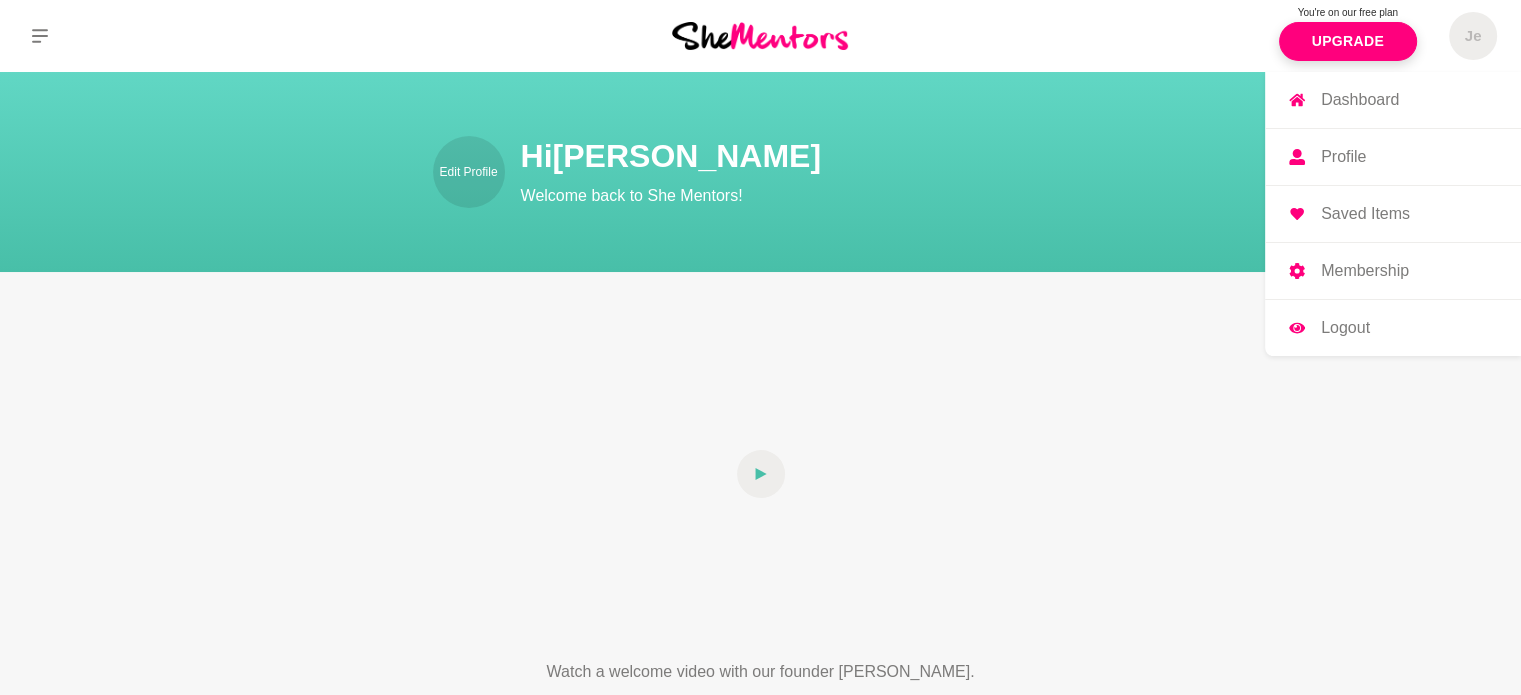 click on "Logout" at bounding box center (1345, 328) 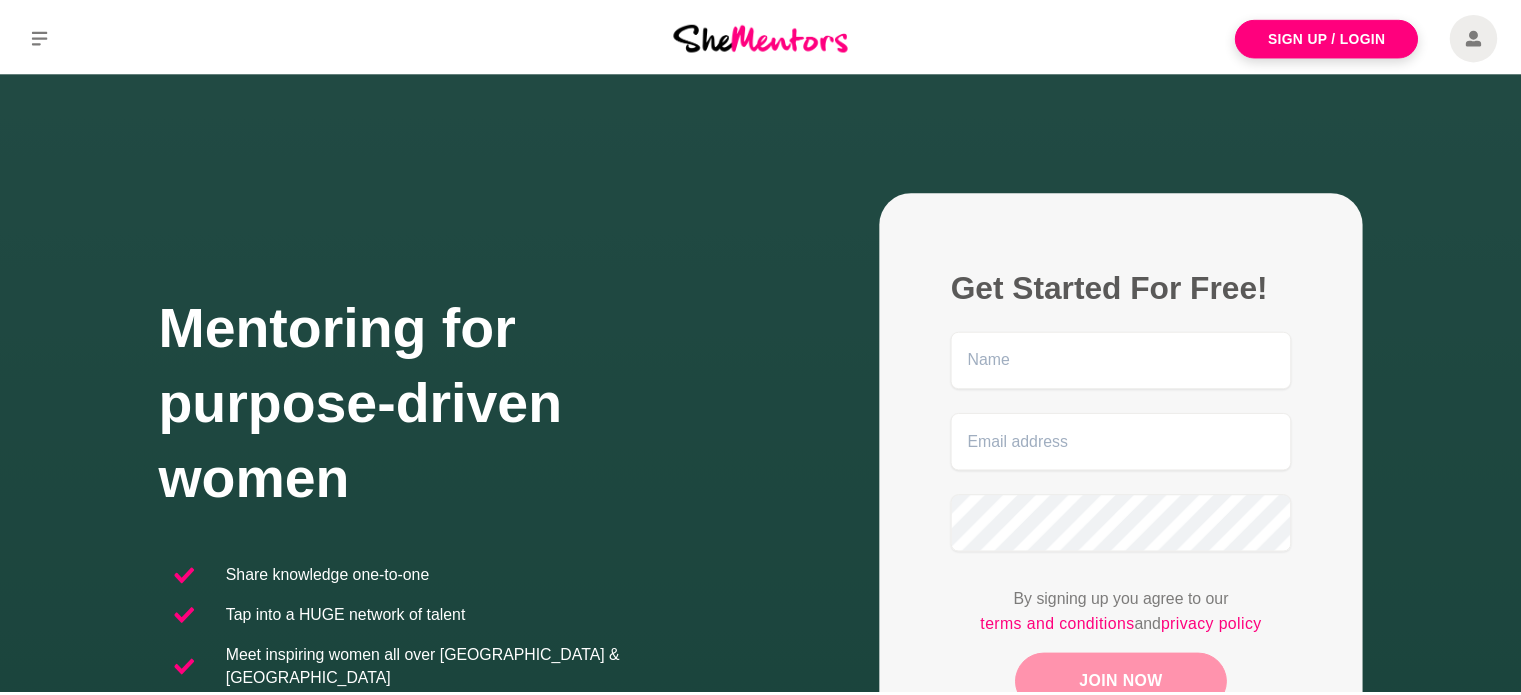 scroll, scrollTop: 0, scrollLeft: 0, axis: both 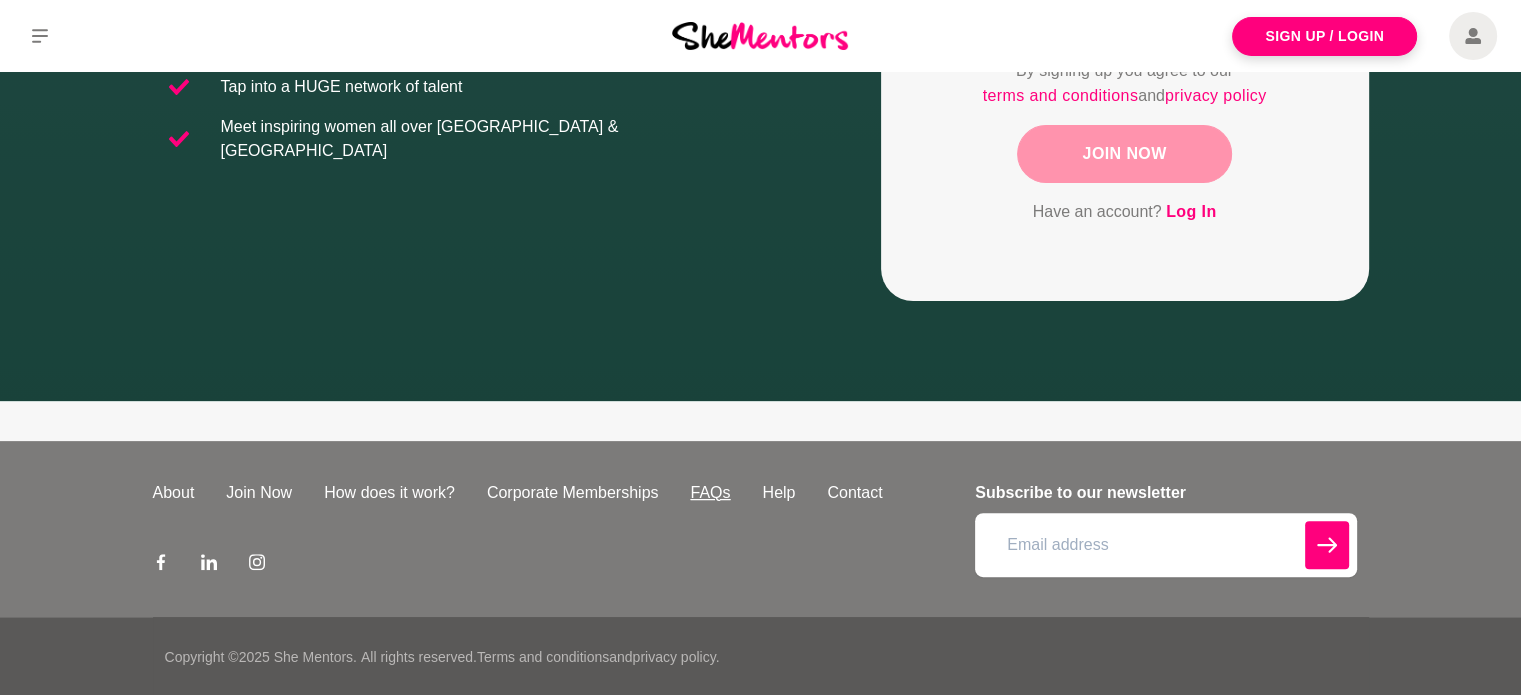 click on "FAQs" at bounding box center [710, 493] 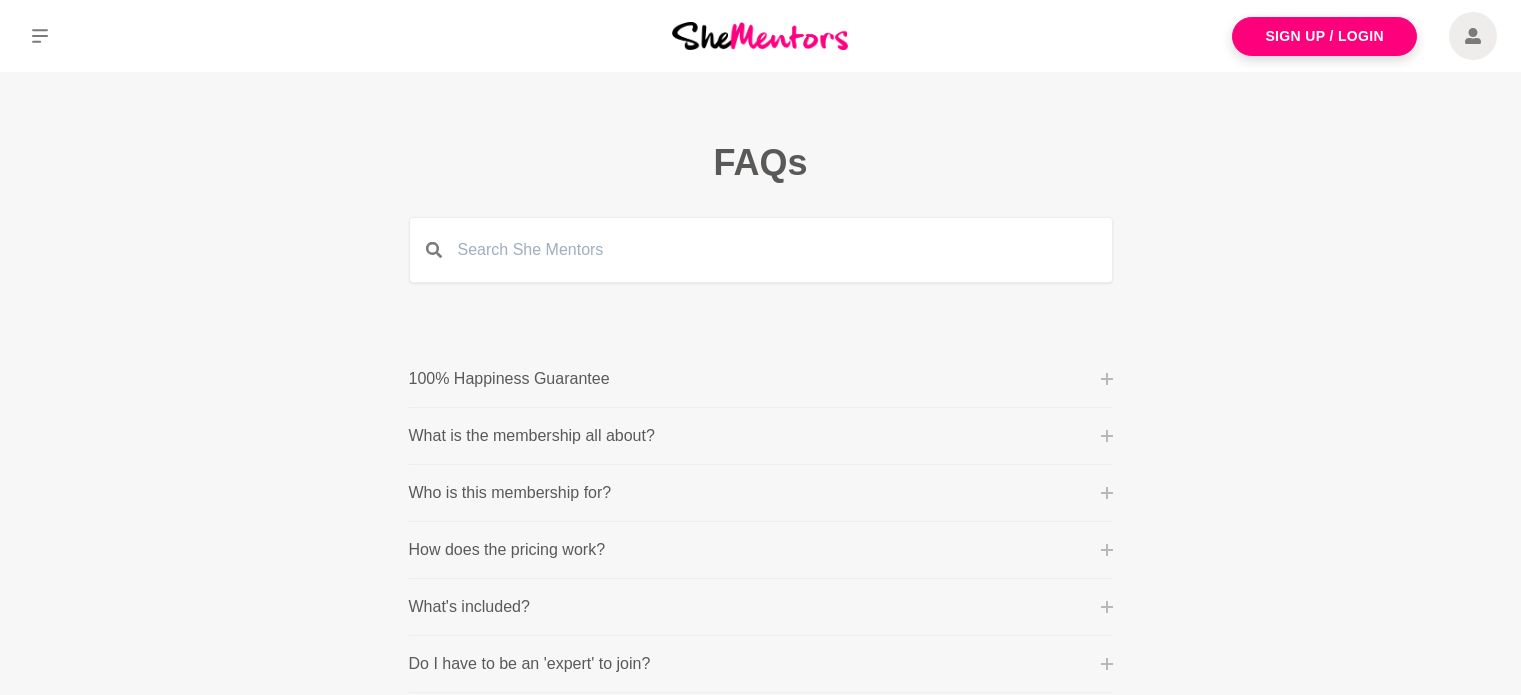 scroll, scrollTop: 0, scrollLeft: 0, axis: both 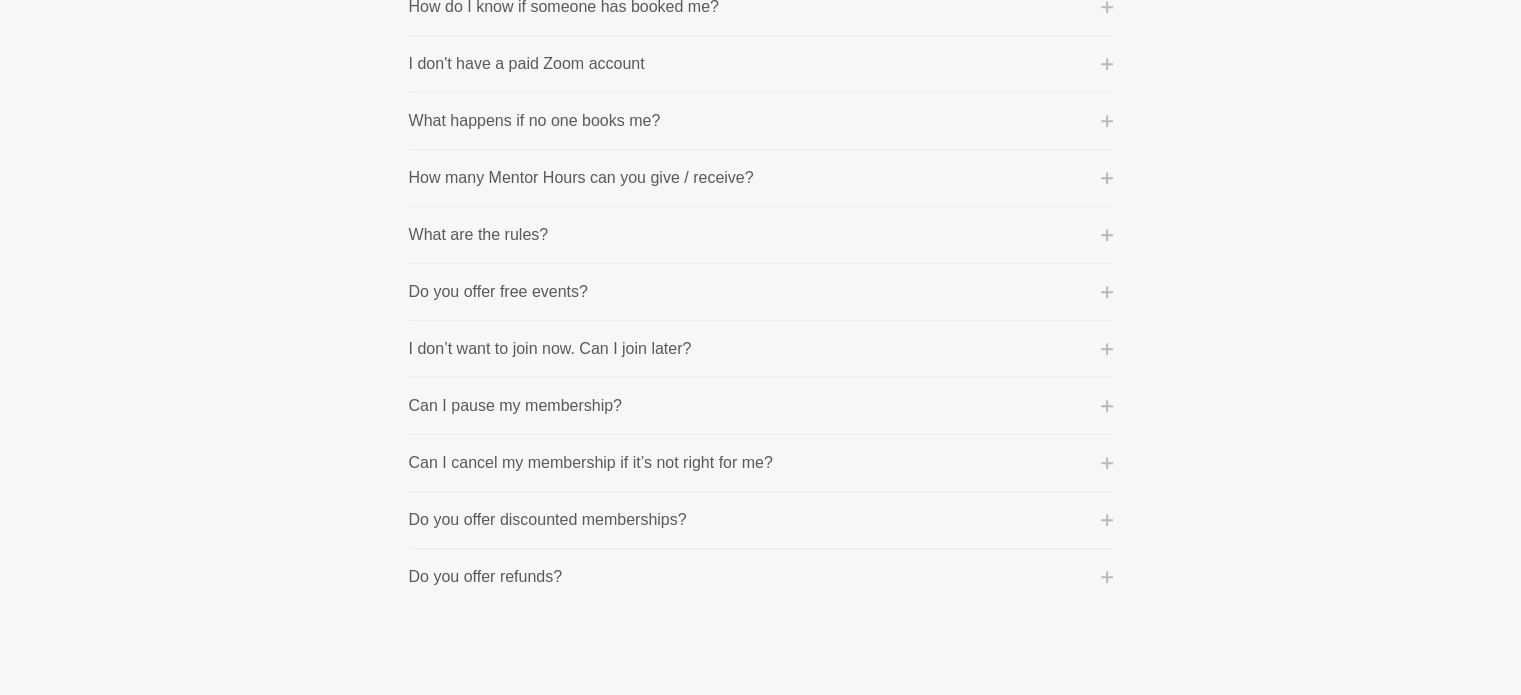 click on "Can I cancel my membership if it’s not right for me? Monthly Membership:  Absolutely! You can  cancel your membership  plan any time throughout the month. Simply email [EMAIL_ADDRESS][DOMAIN_NAME] or visit the Account section of your membership and choose 'cancel membership'. This will then deactivate your profile at the end of the billing period. Annual memberships:  If you choose to pay annually, you agree to a 12-month minimum commitment in advance. At the end of this billing cycle your membership will automatically renew for the same period of time, unless cancelled. If you wish to cancel, simply email [EMAIL_ADDRESS][DOMAIN_NAME] or visit the Account section of your membership and choose 'cancel membership'. You will still be able to access the platform until the end of your current billing cycle. Please note, members who cancel and wish to re-join later will have to pay the current membership price, which may be more expensive." at bounding box center (761, 463) 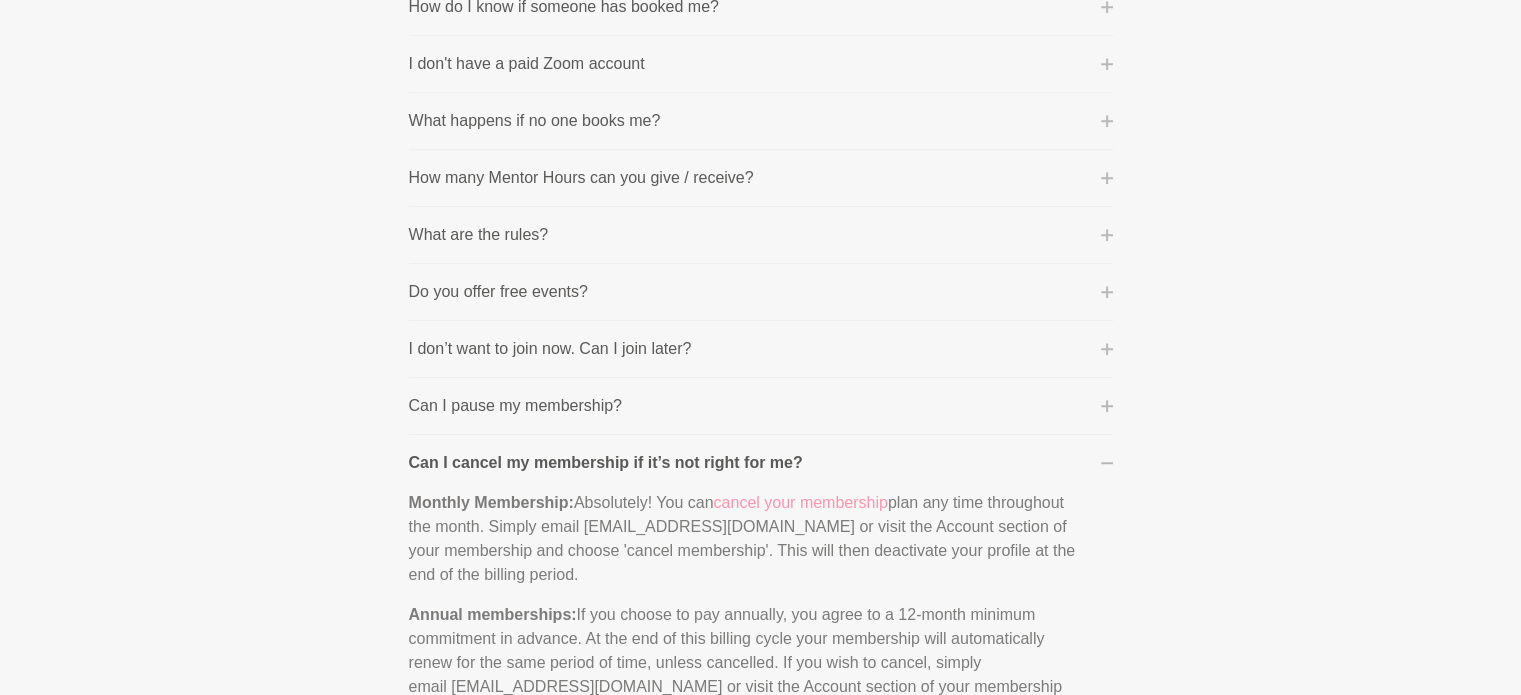 click on "cancel your membership" at bounding box center (801, 502) 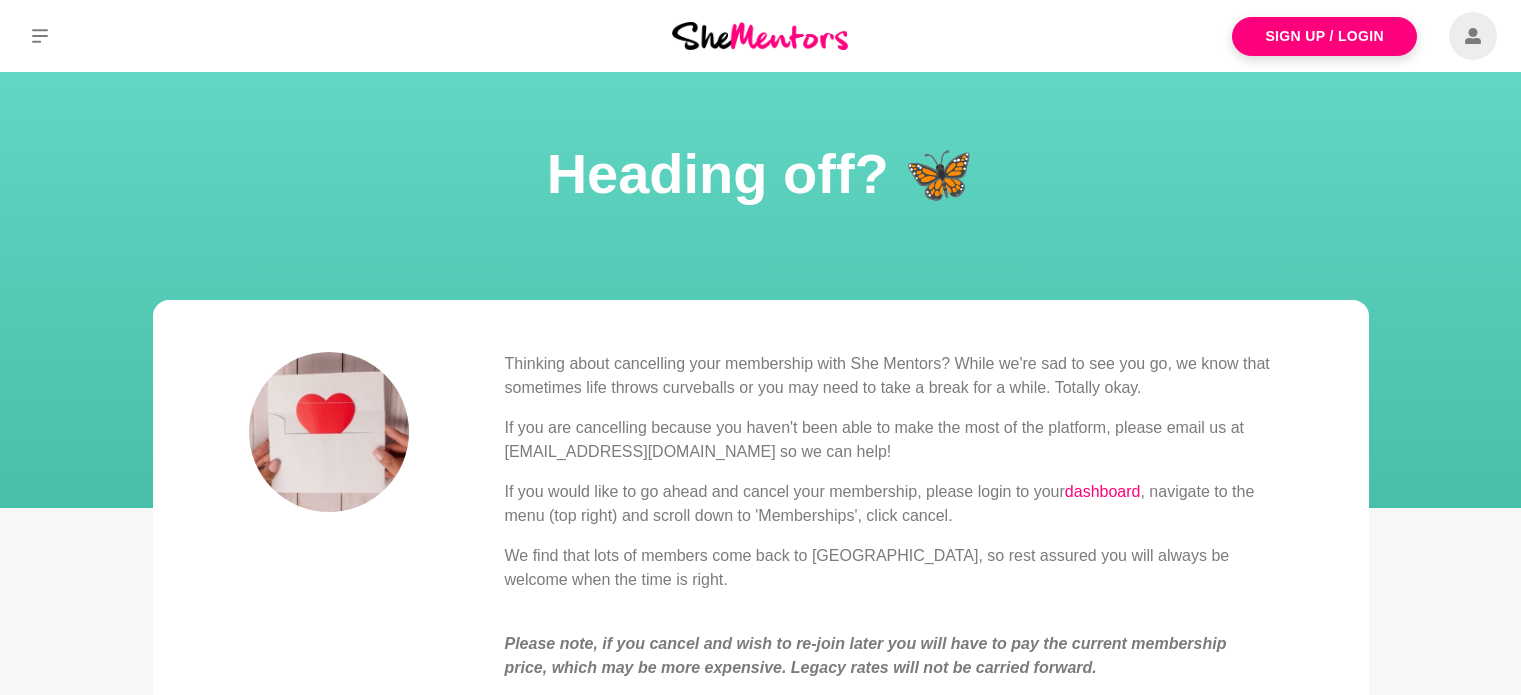 scroll, scrollTop: 0, scrollLeft: 0, axis: both 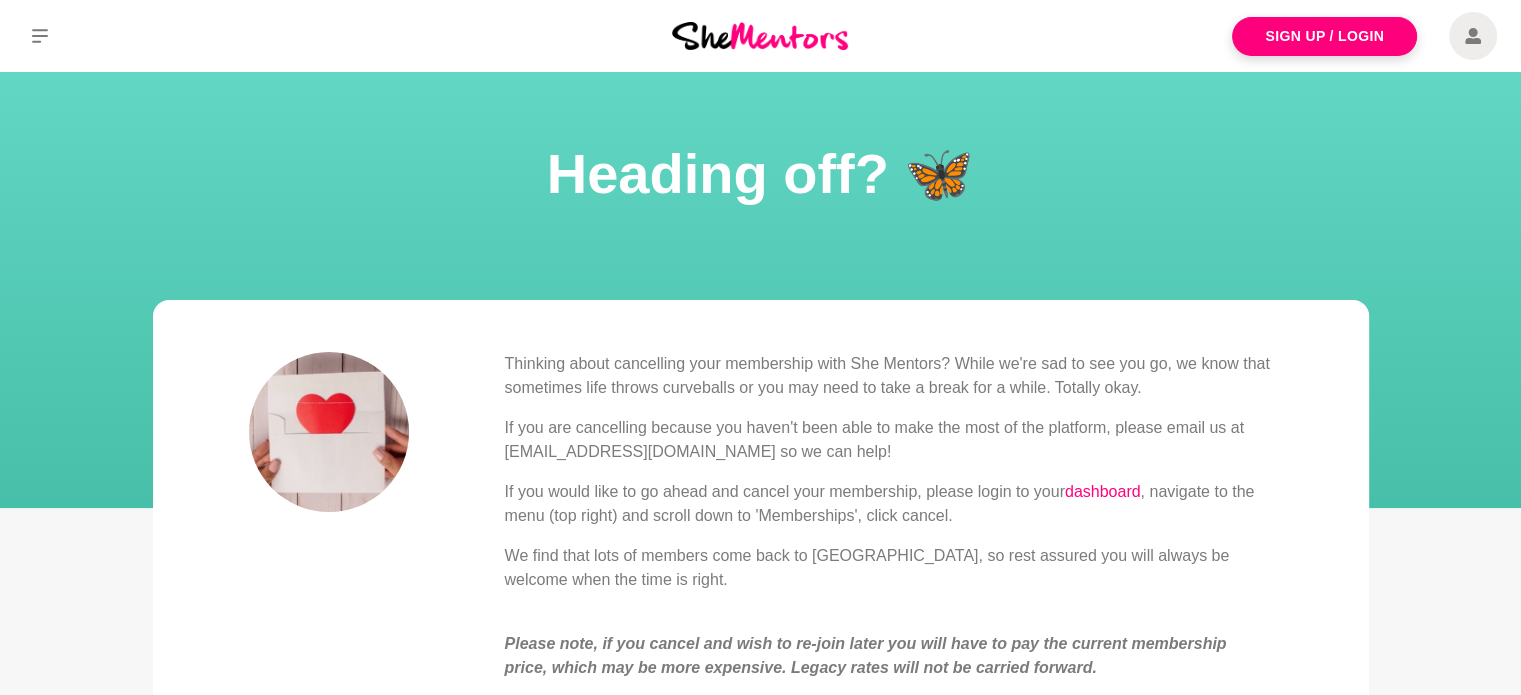 click 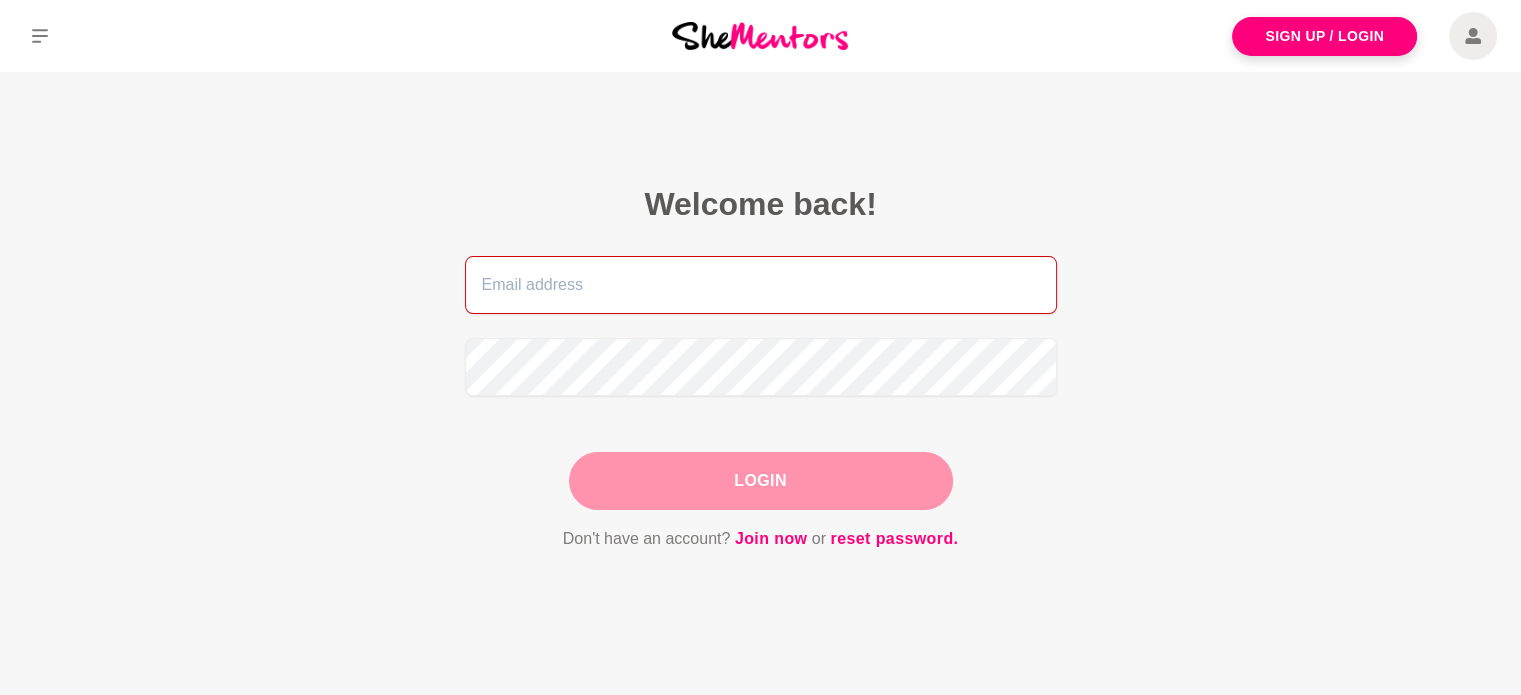 type on "ponders3039@gmail.com" 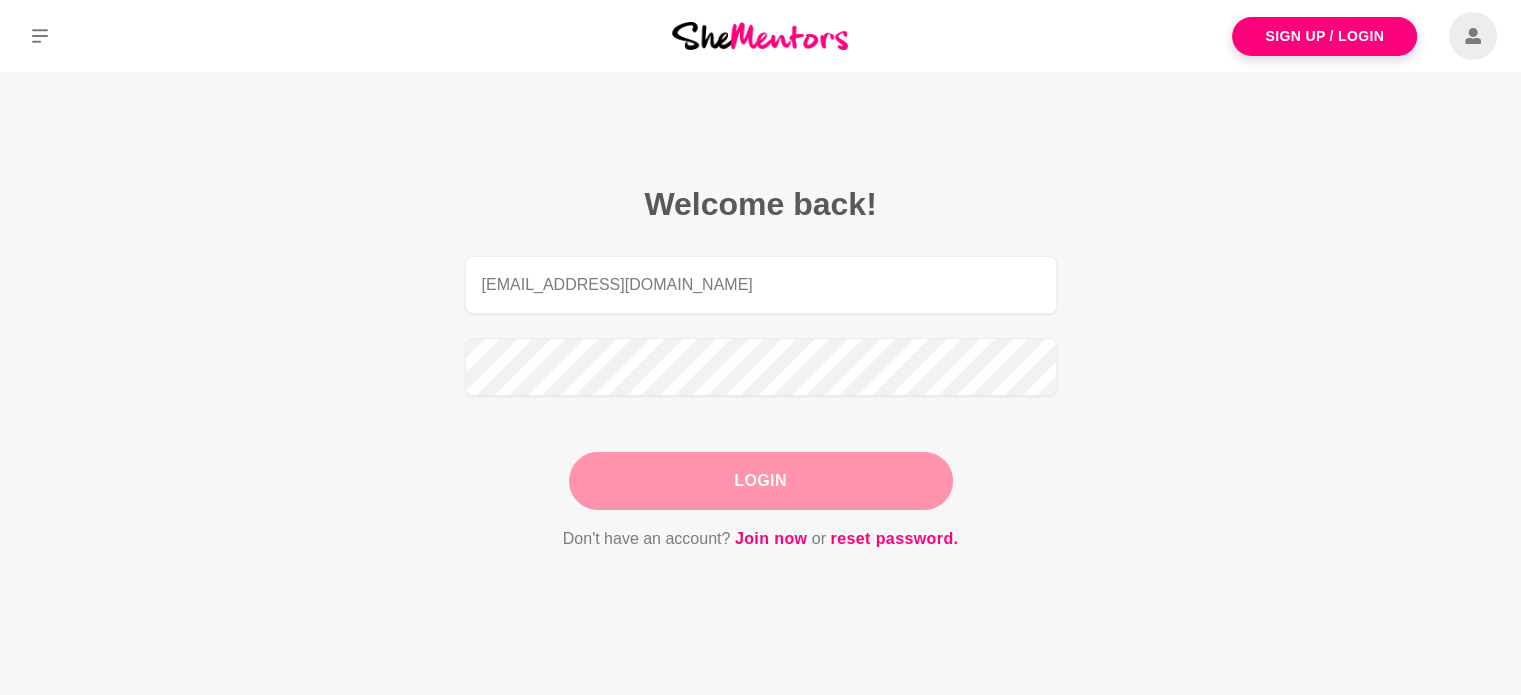 click on "Login" at bounding box center [761, 481] 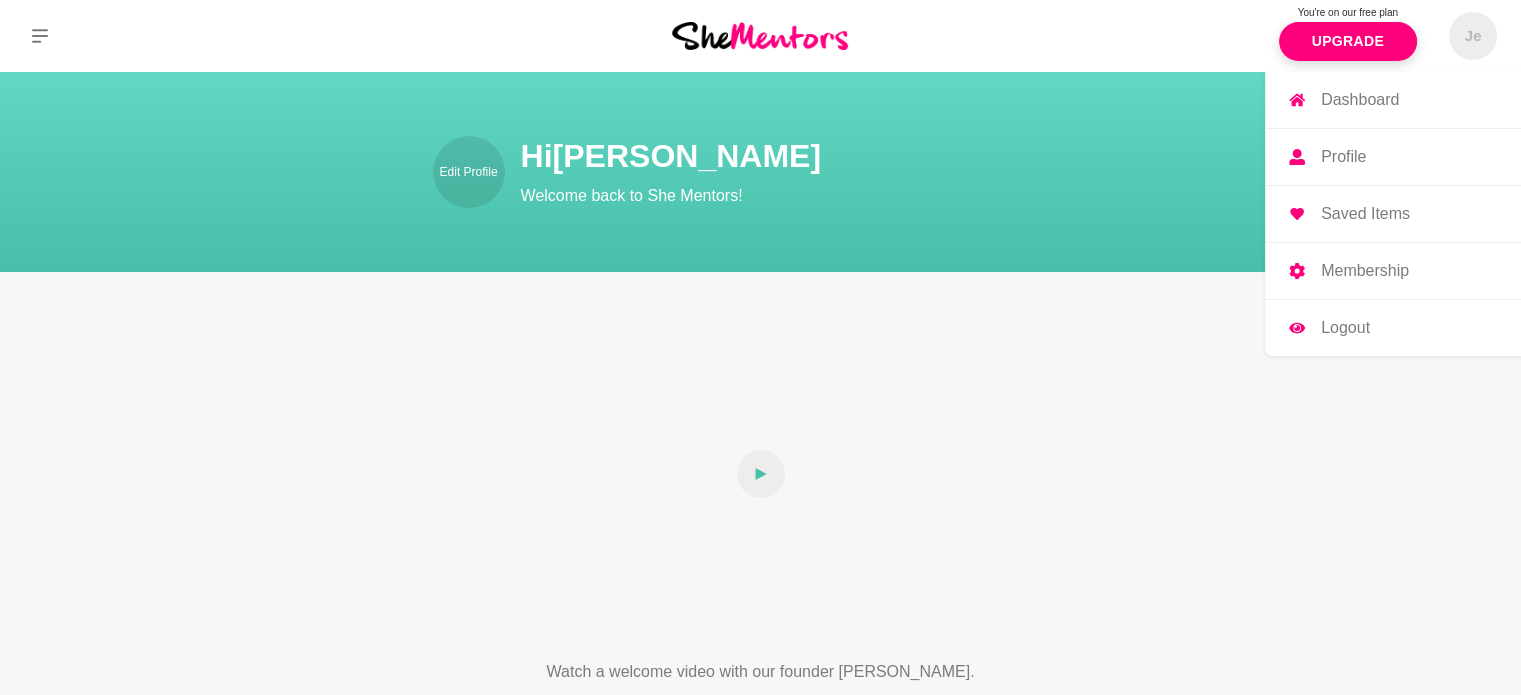 click on "Membership" at bounding box center [1365, 271] 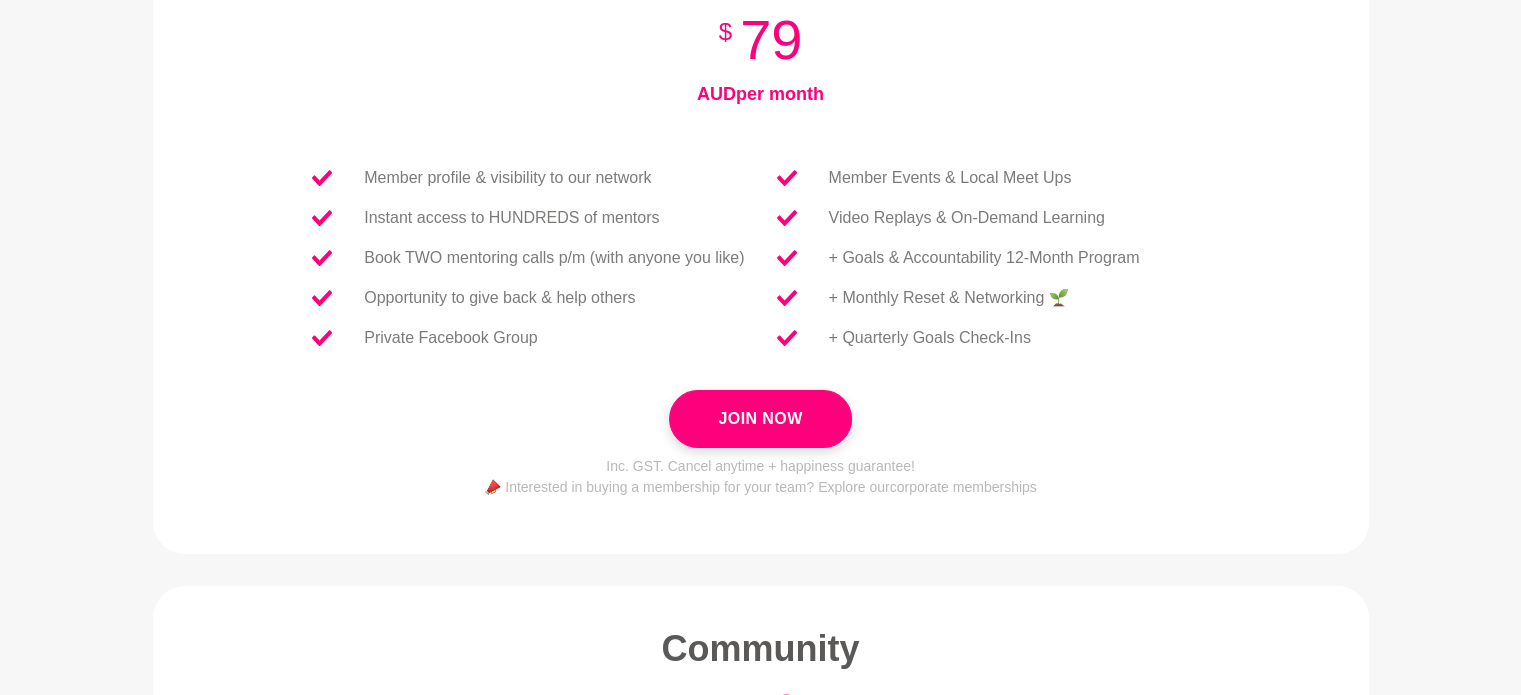 scroll, scrollTop: 0, scrollLeft: 0, axis: both 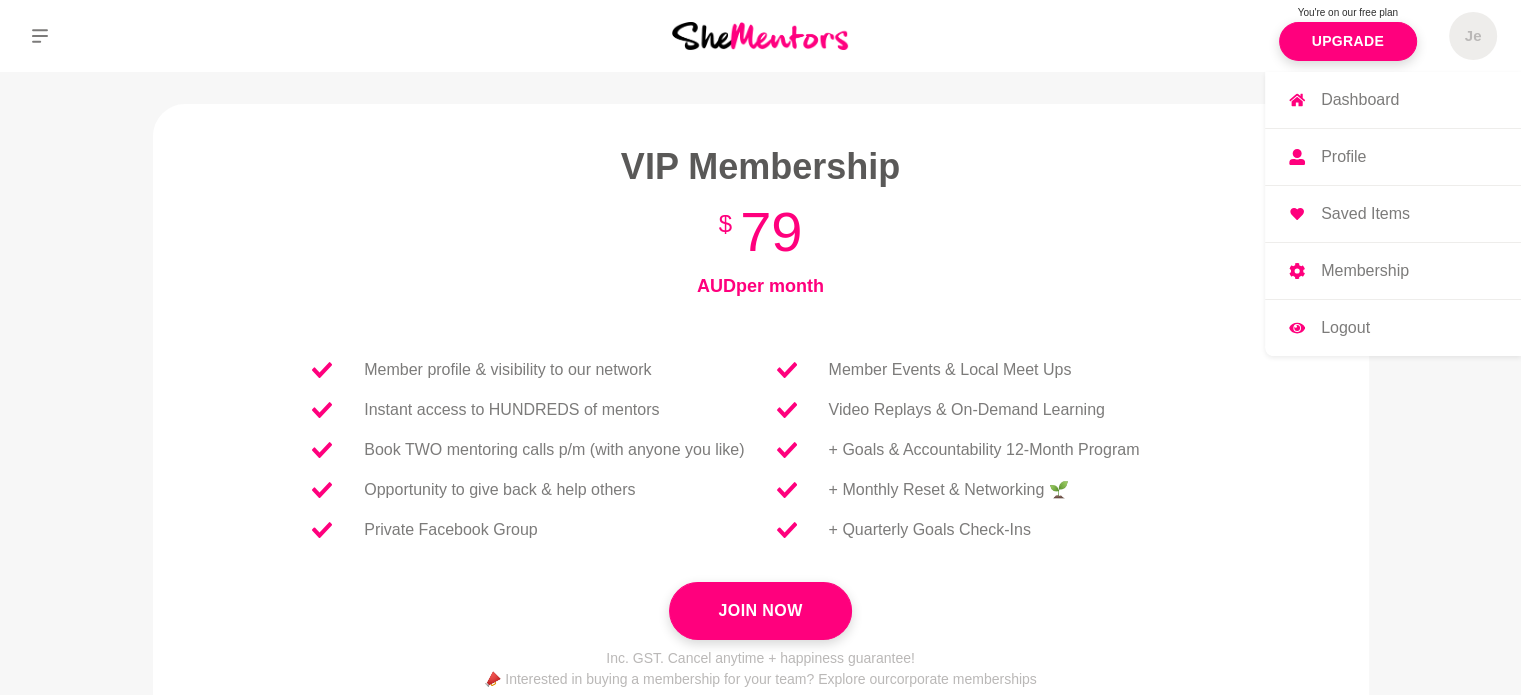 click on "Dashboard" at bounding box center (1393, 100) 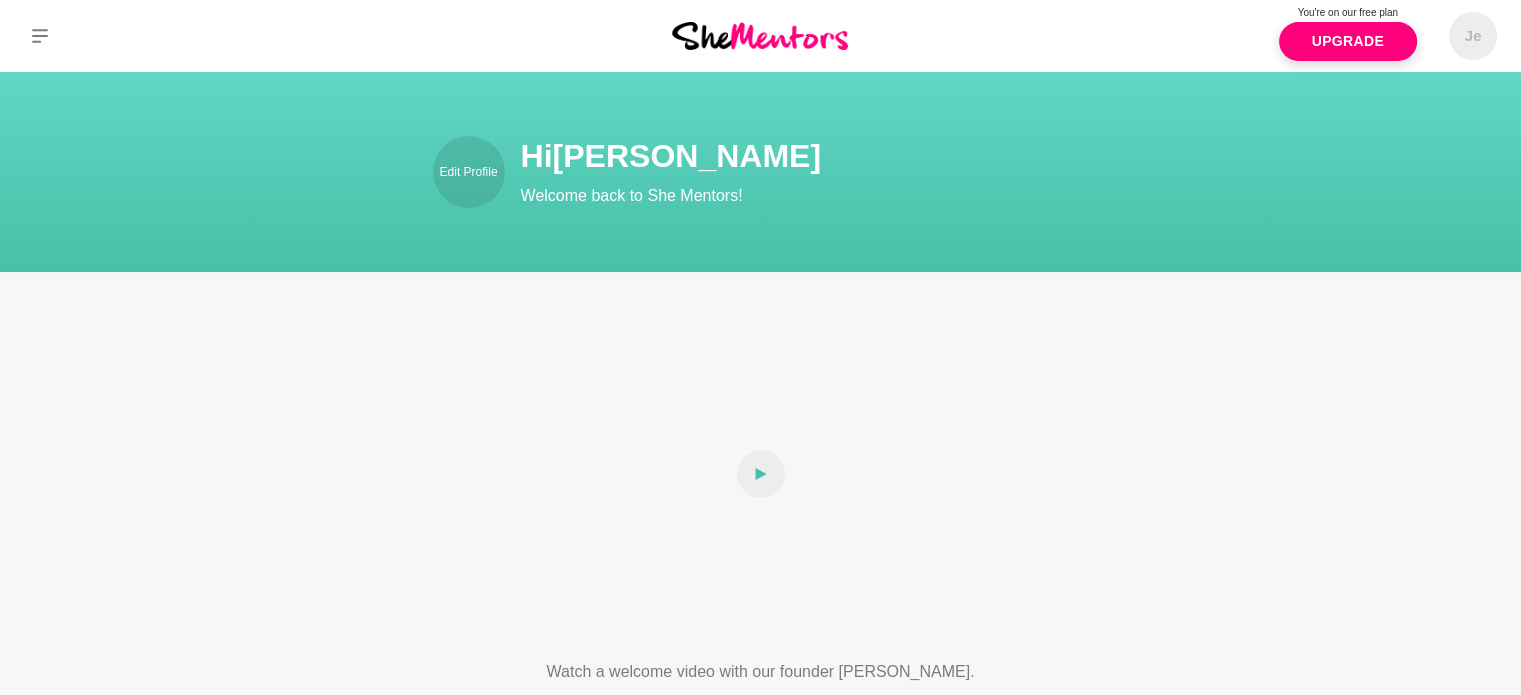 click on "Edit Profile Hi  Jenny Welcome back to She Mentors! Watch a welcome video with our founder Ali. Top picks for you View all mentors   Melinda Charlesworth Coach, Speaker, Retailer, Business Advisor, Mum, Coach Mel Melinda Charlesworth Coach, Speaker, Retailer, Business Advisor, Mum, Coach Mel View profile Melissa Rodda Body Confidence Mentor for women, Holistic Beauty Therapist, NLP Practitioner, CEO for Courageous, Curvy Confident Melissa Rodda Body Confidence Mentor for women, Holistic Beauty Therapist, NLP Practitioner, CEO for Courageous, Curvy Confident View profile Starla Holistic Life Coach and Mind-body Connection Coach Starla Holistic Life Coach and Mind-body Connection Coach View profile Tracy Travis Quality Control Officer Tracy Travis Quality Control Officer View profile Jodie Coomer People-focused leader - Portfolios, Programs, Projects - Tech & HR, PointsBet Jodie Coomer People-focused leader - Portfolios, Programs, Projects - Tech & HR, PointsBet View profile Julia Ridout Julia Ridout Starla" at bounding box center (760, 2104) 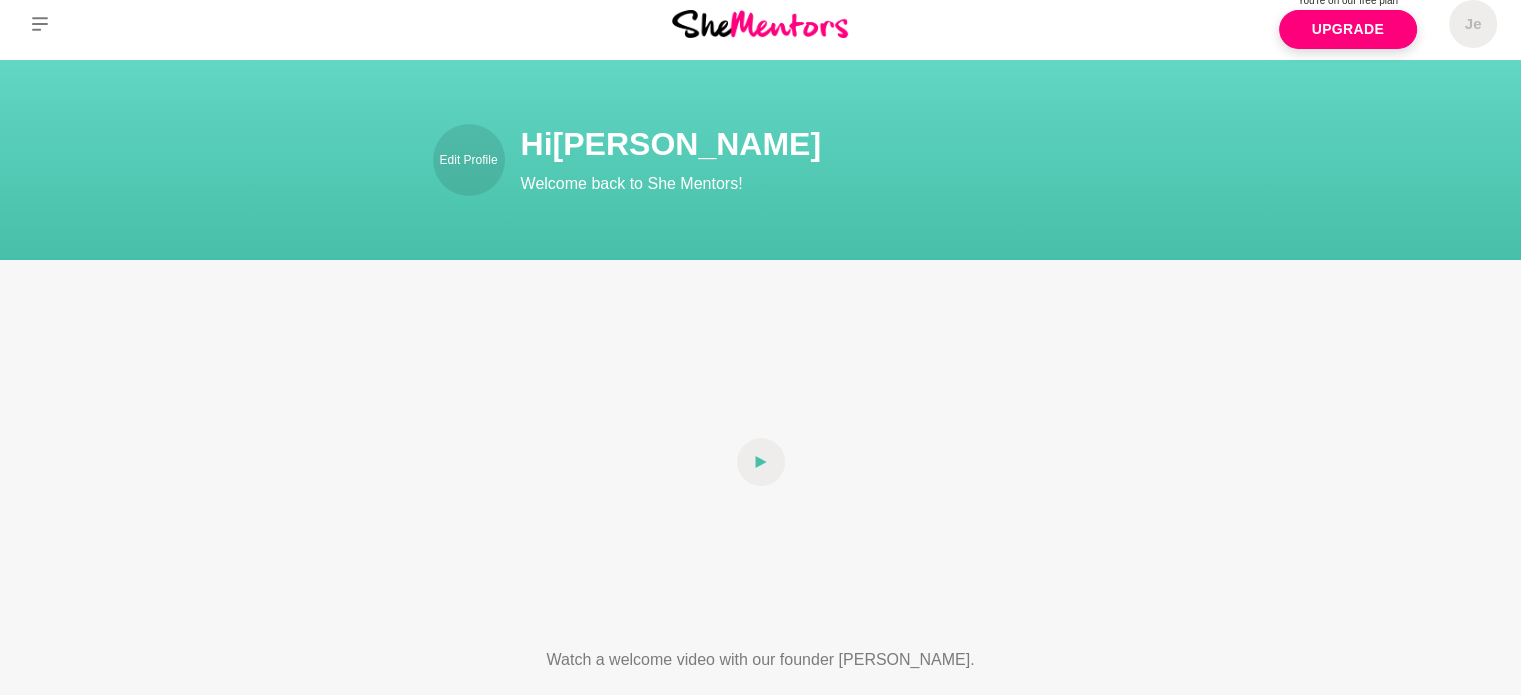 scroll, scrollTop: 0, scrollLeft: 0, axis: both 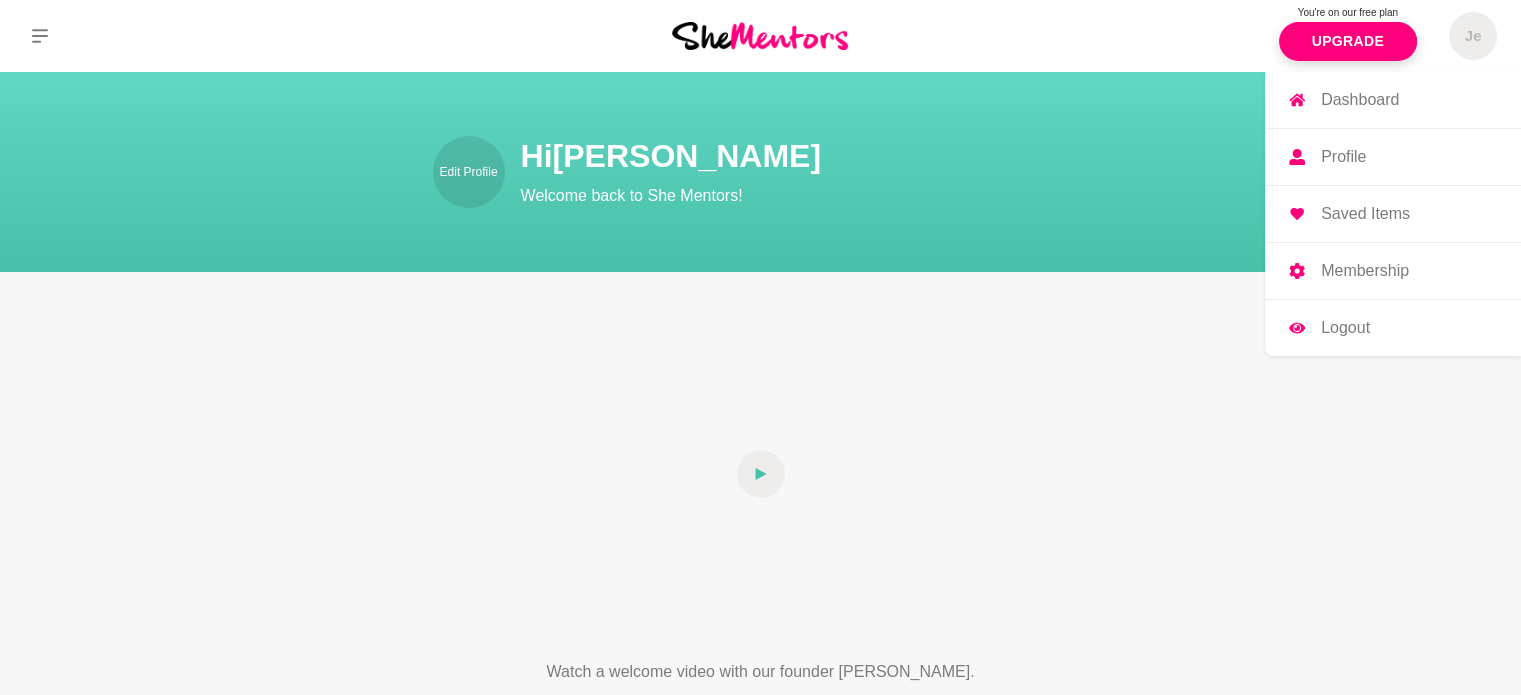 click on "Je" at bounding box center (1473, 36) 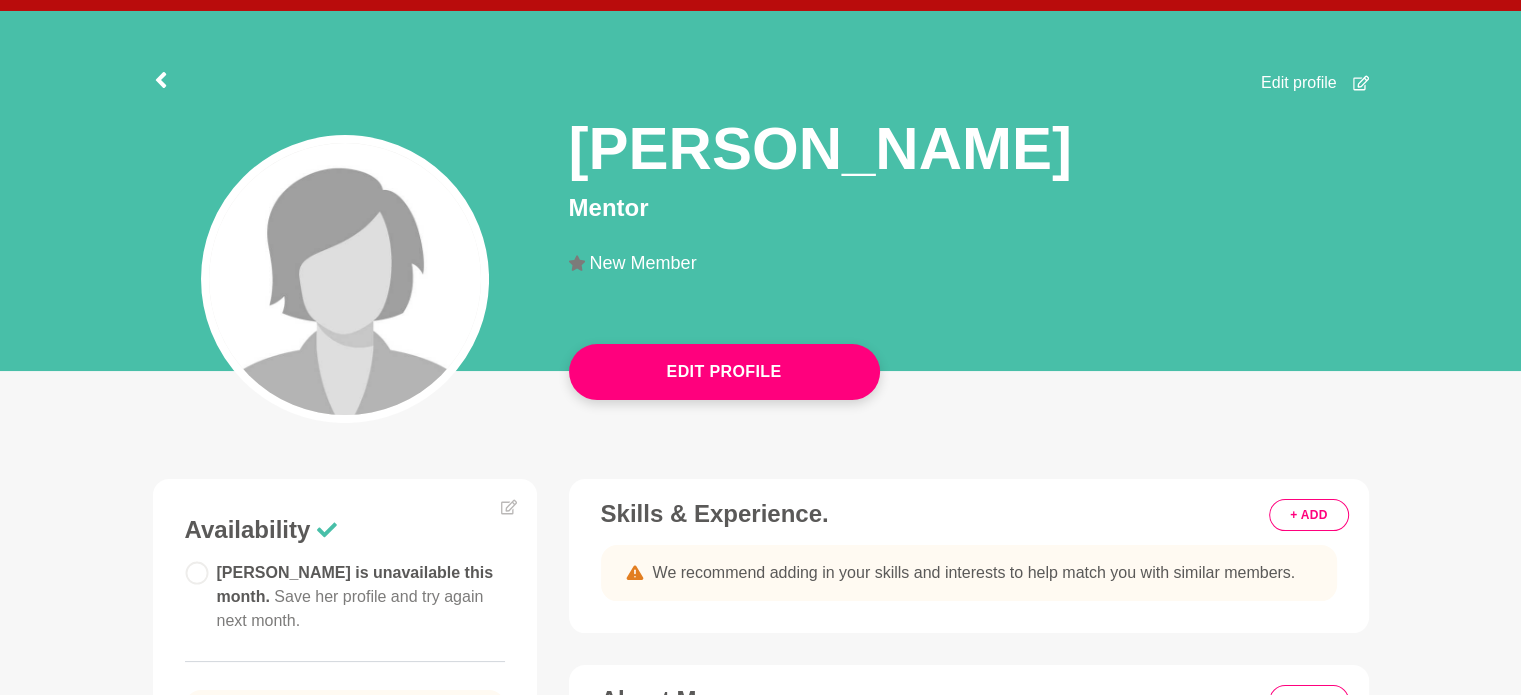 scroll, scrollTop: 108, scrollLeft: 0, axis: vertical 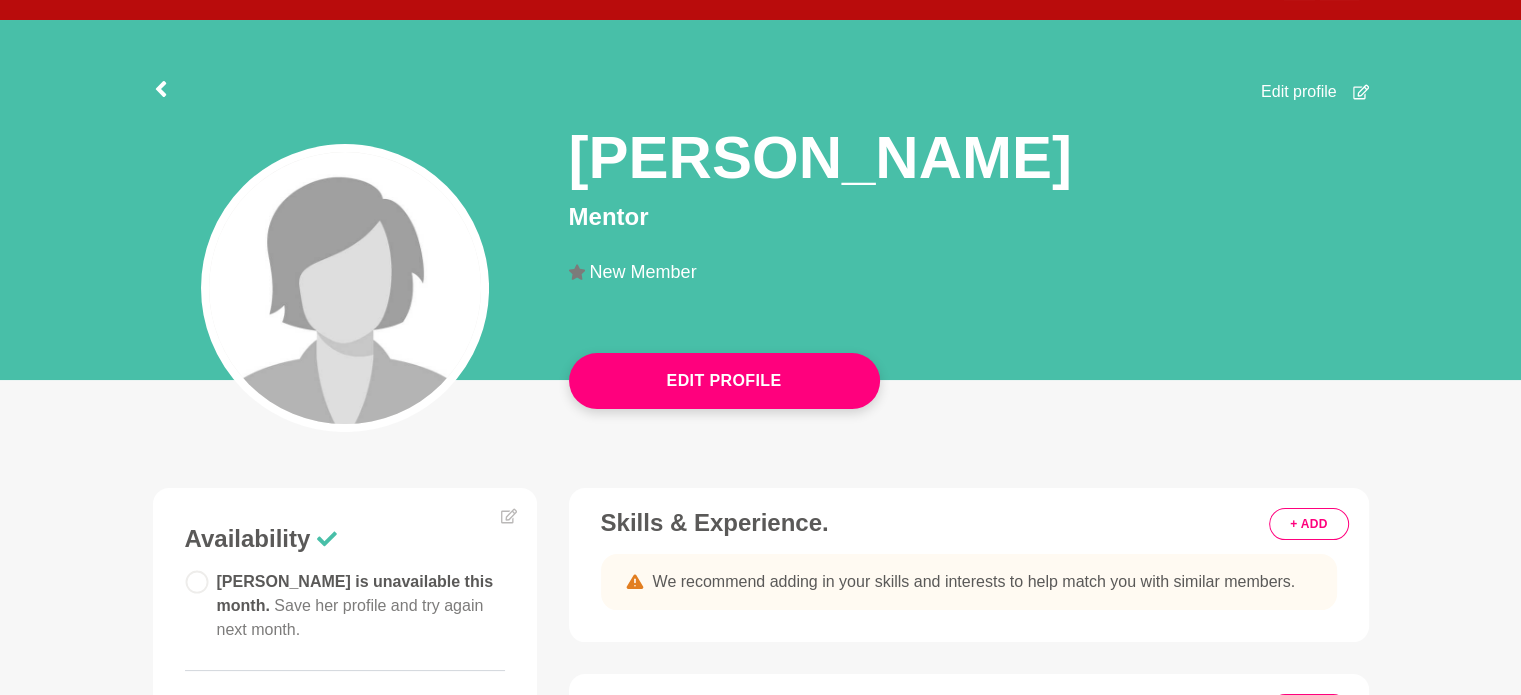 click 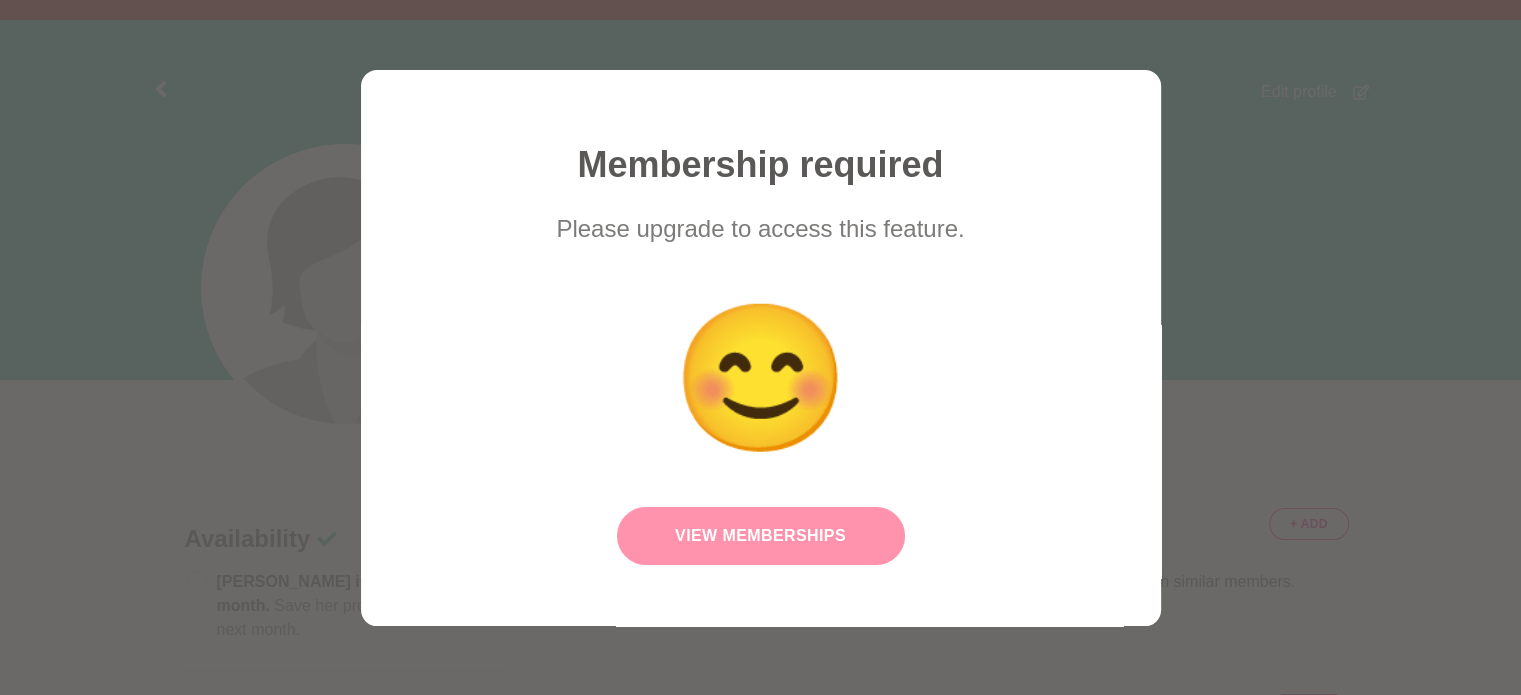 click on "View Memberships" at bounding box center [761, 536] 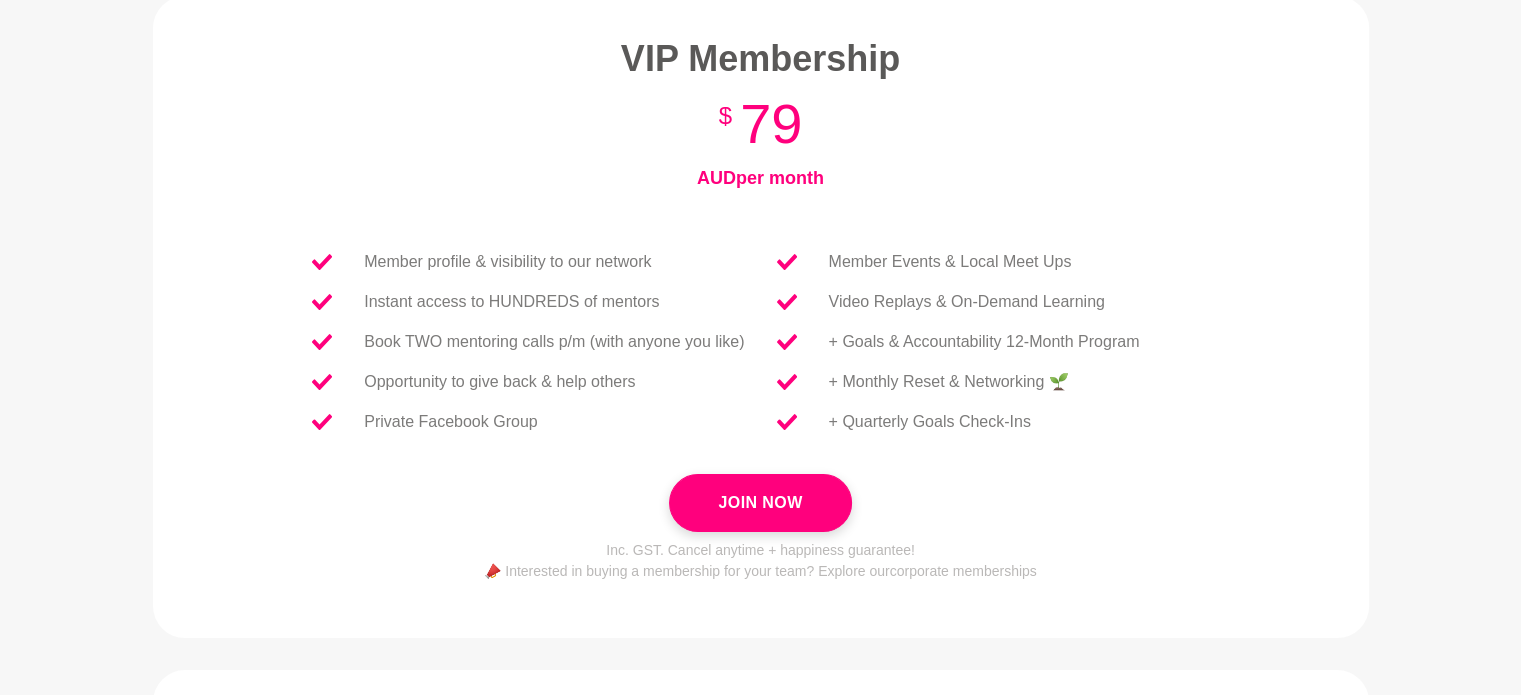 scroll, scrollTop: 0, scrollLeft: 0, axis: both 